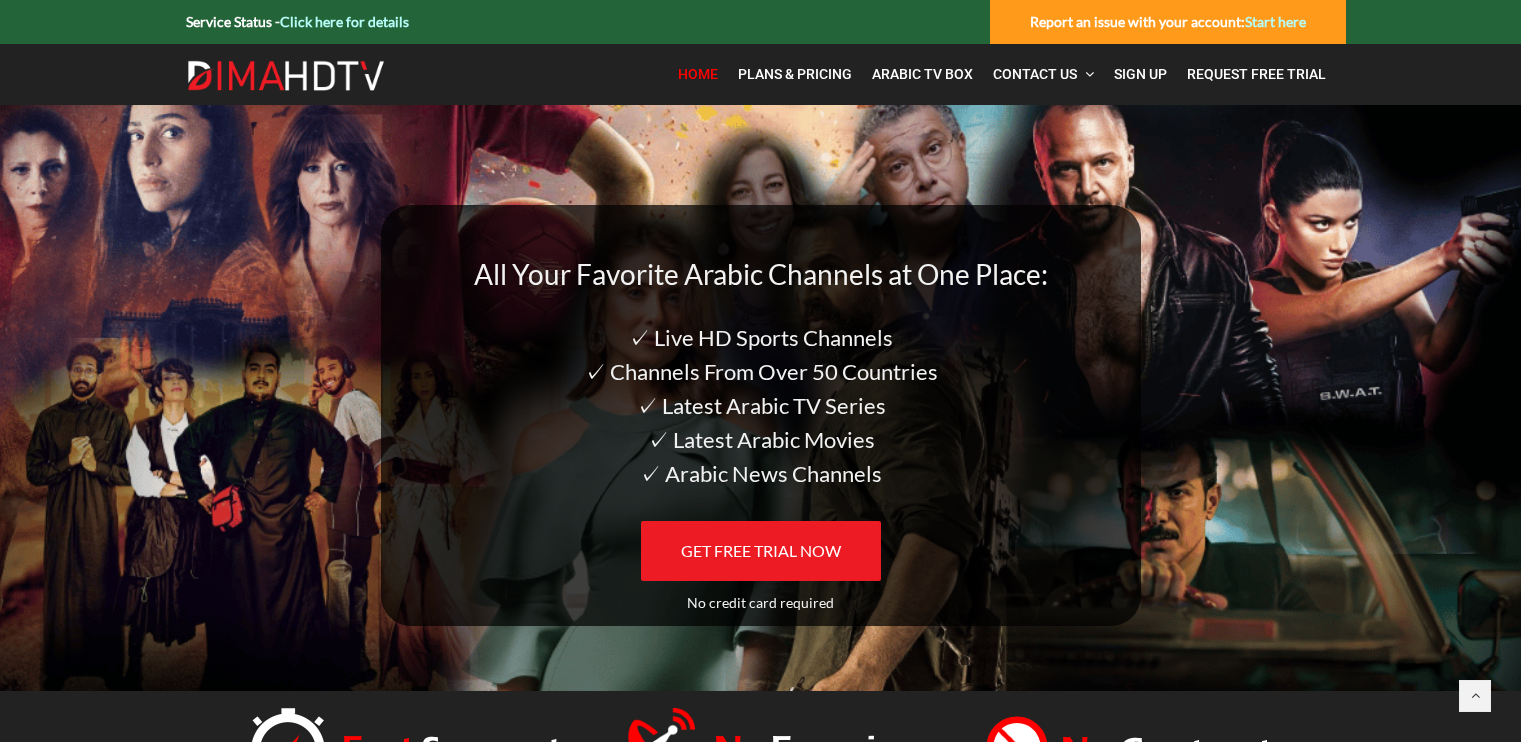 scroll, scrollTop: 0, scrollLeft: 0, axis: both 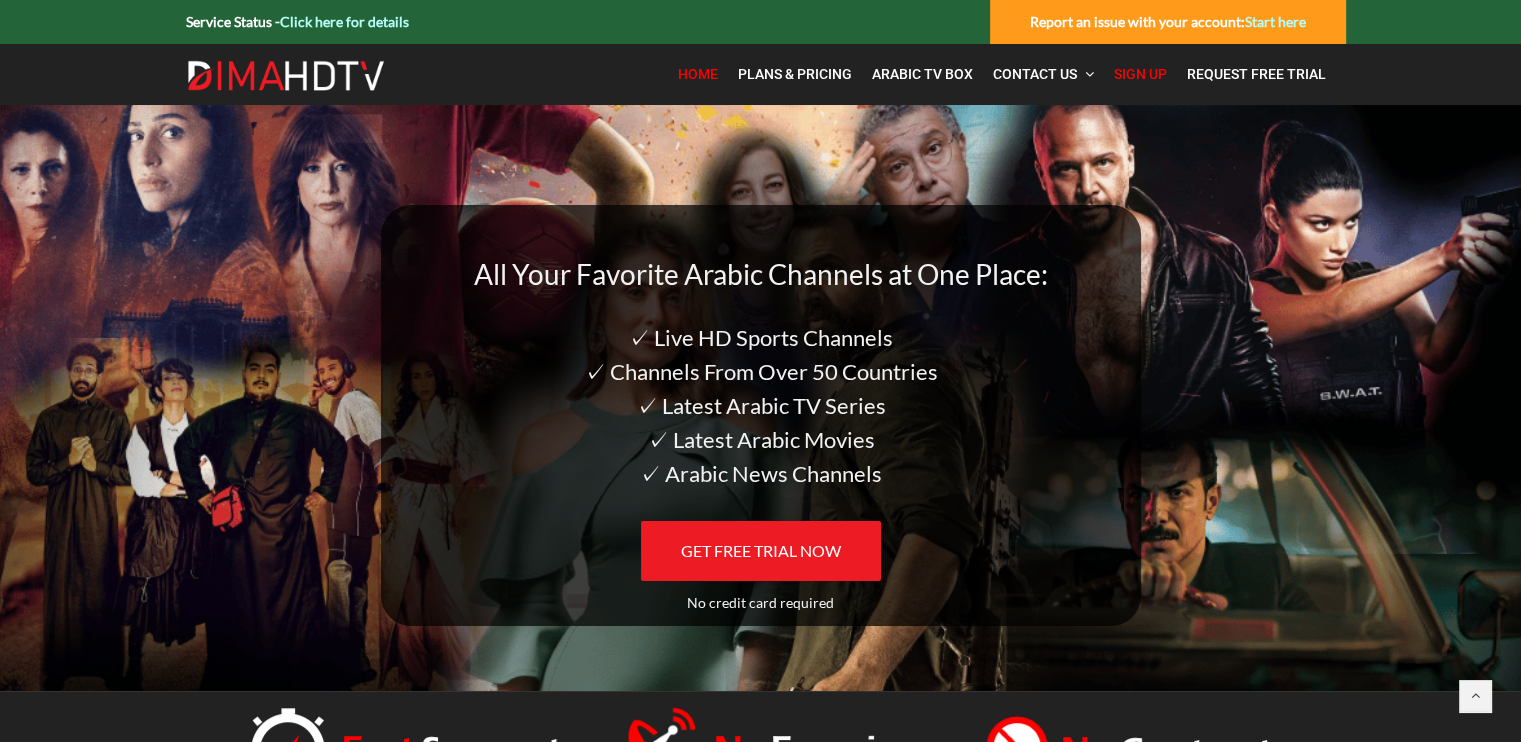 click on "Sign Up" at bounding box center [1140, 74] 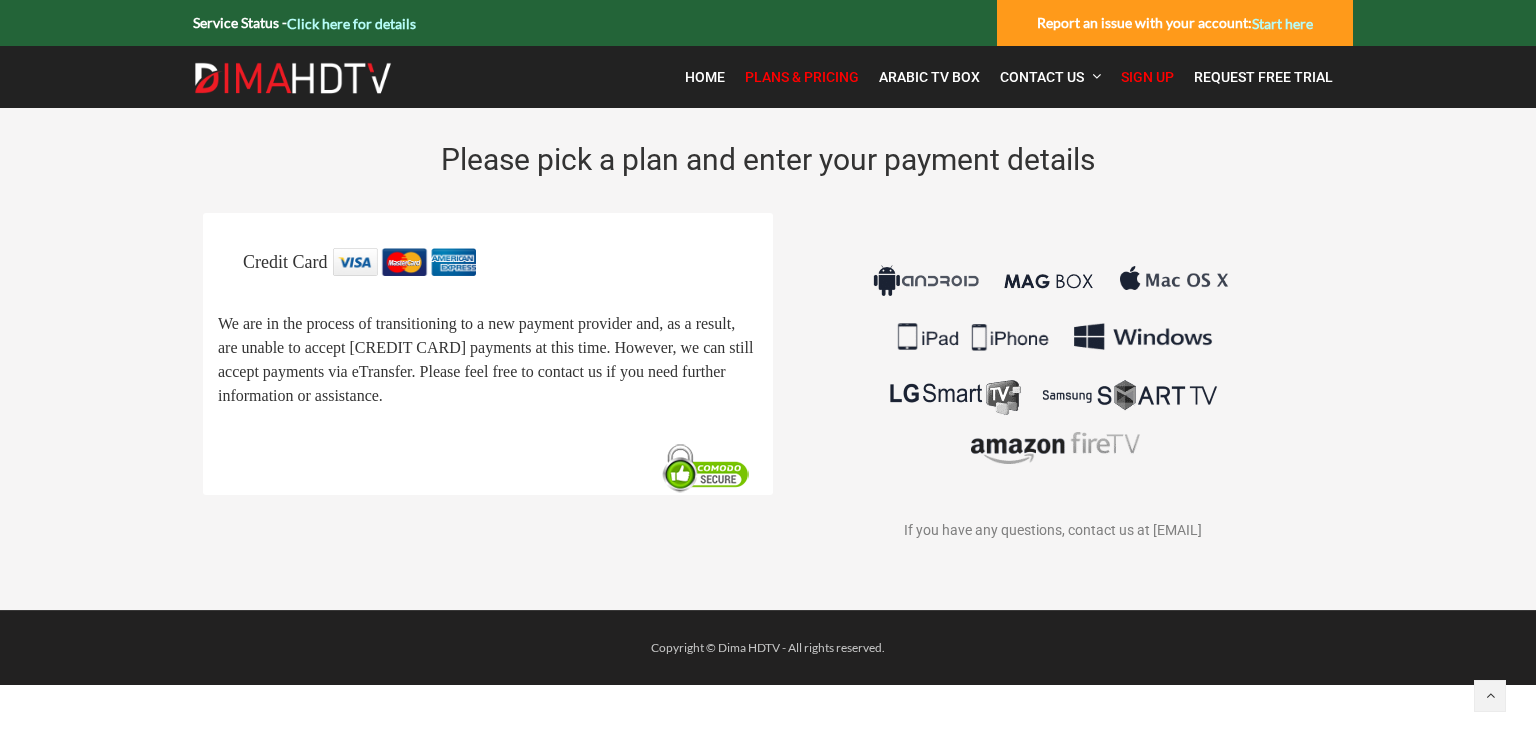 scroll, scrollTop: 0, scrollLeft: 0, axis: both 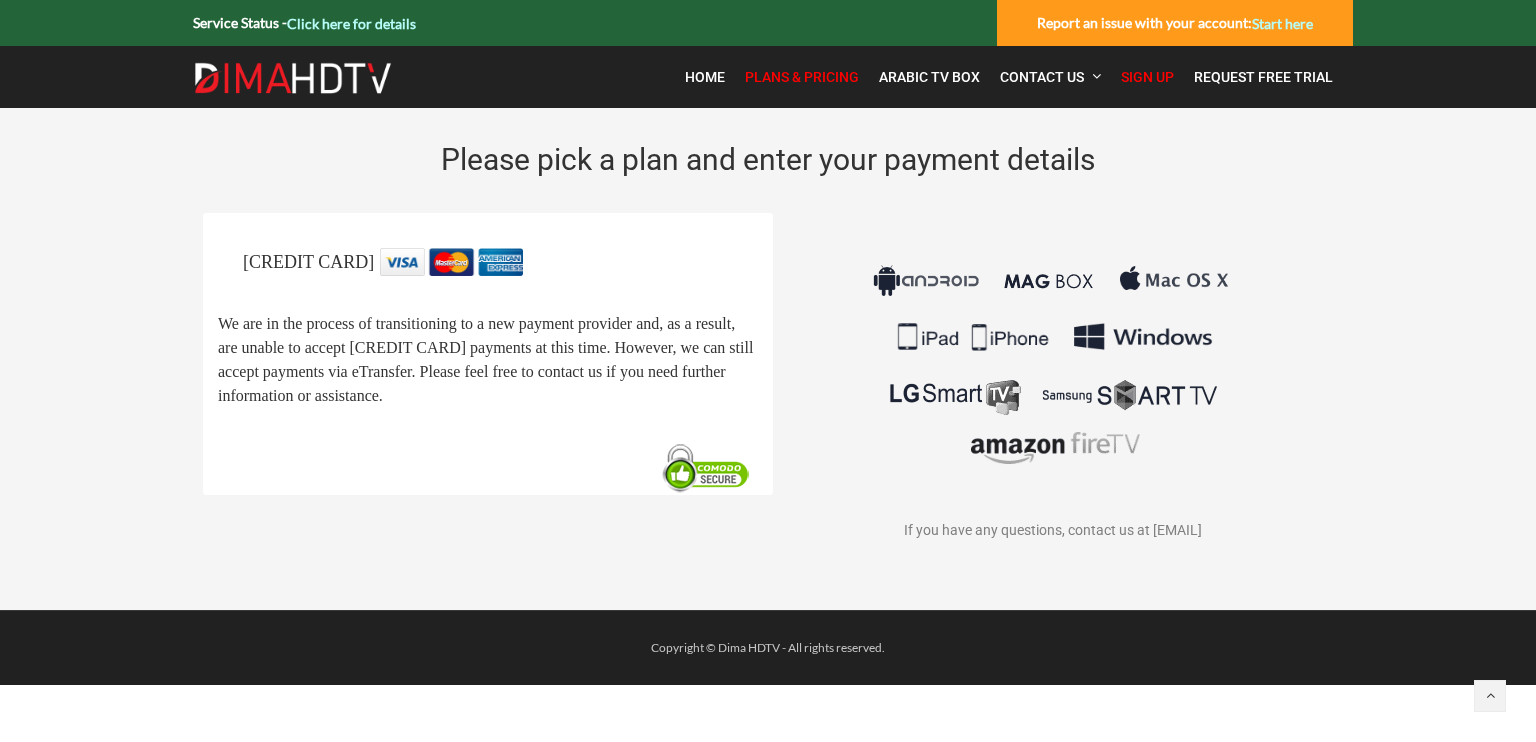 click on "Sign Up" at bounding box center (1147, 77) 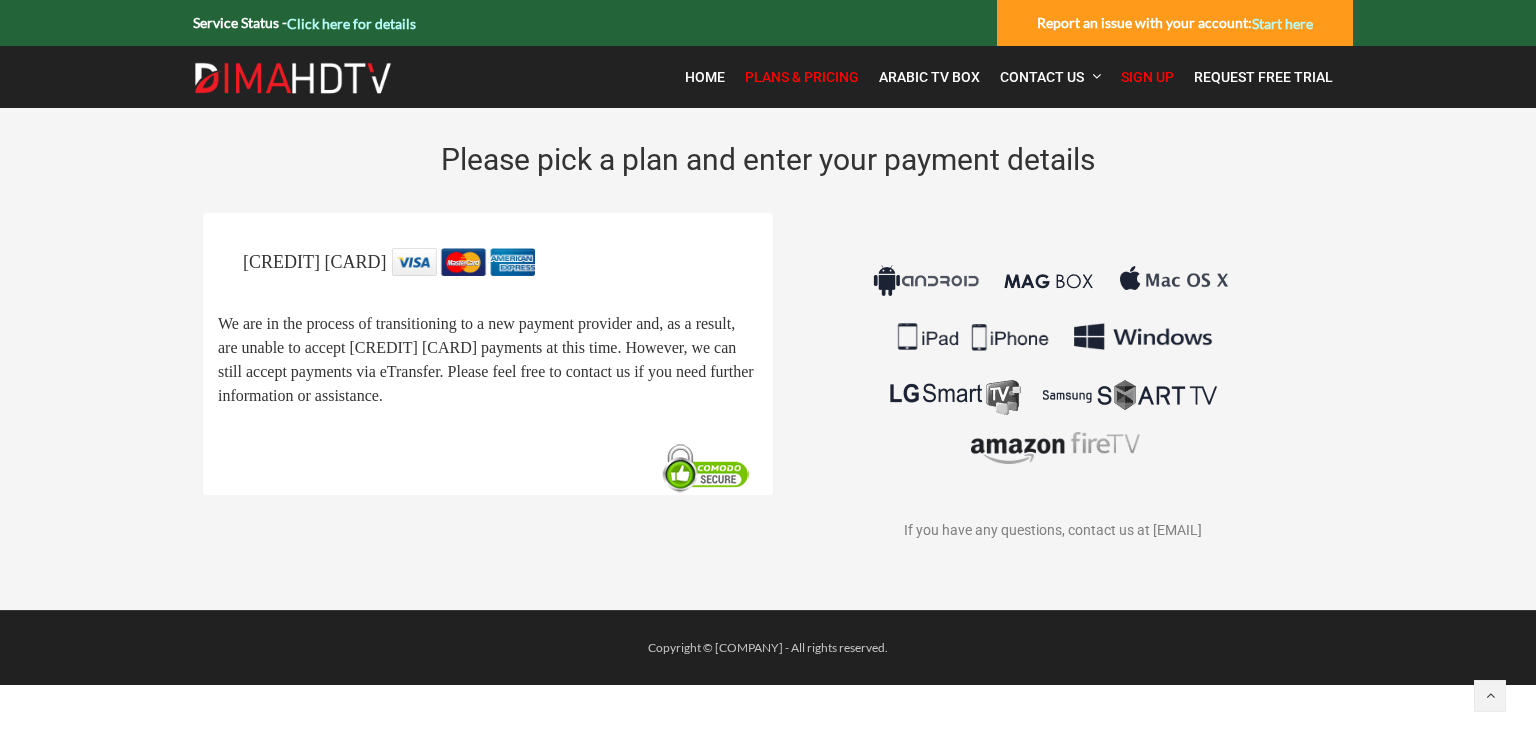 scroll, scrollTop: 0, scrollLeft: 0, axis: both 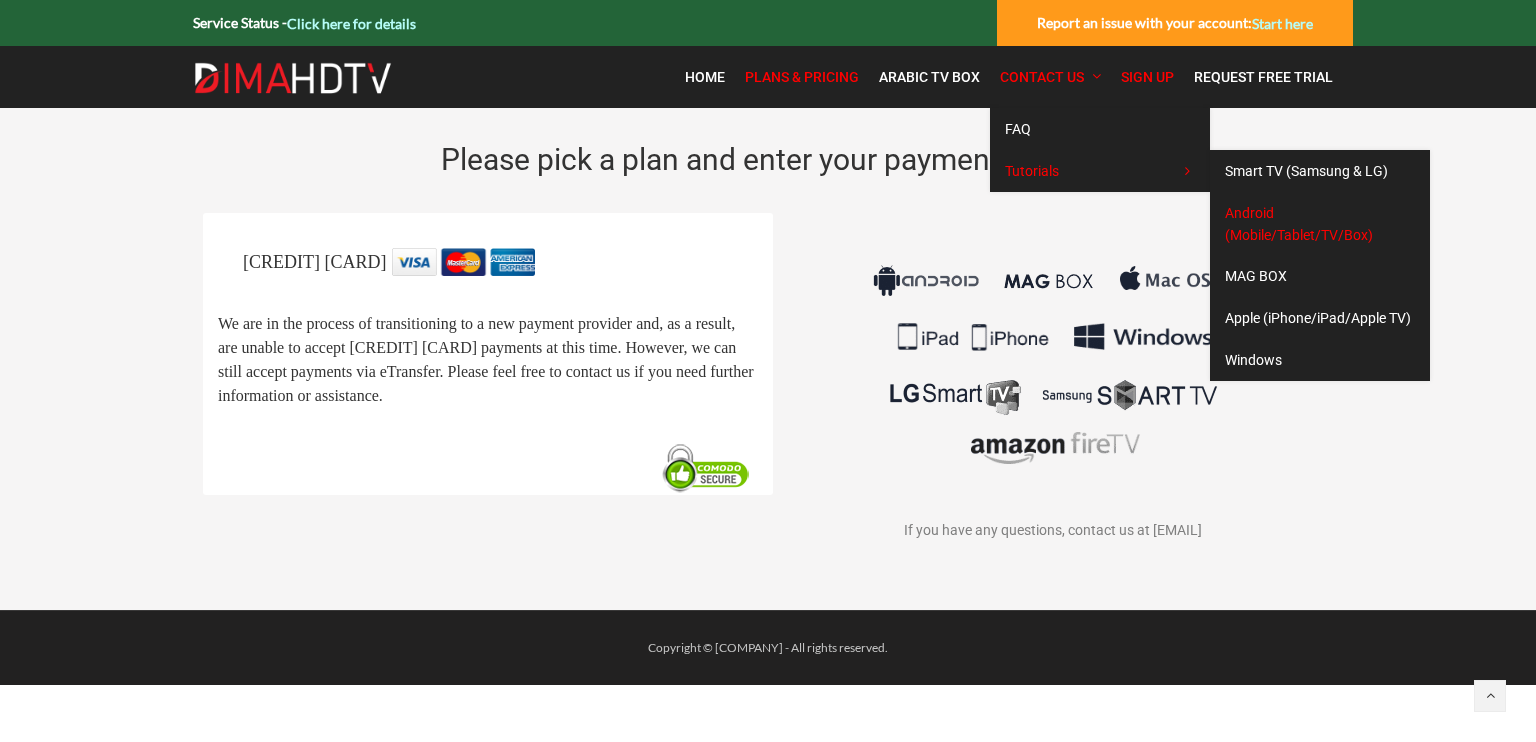 click on "Android (Mobile/Tablet/TV/Box)" at bounding box center [1299, 224] 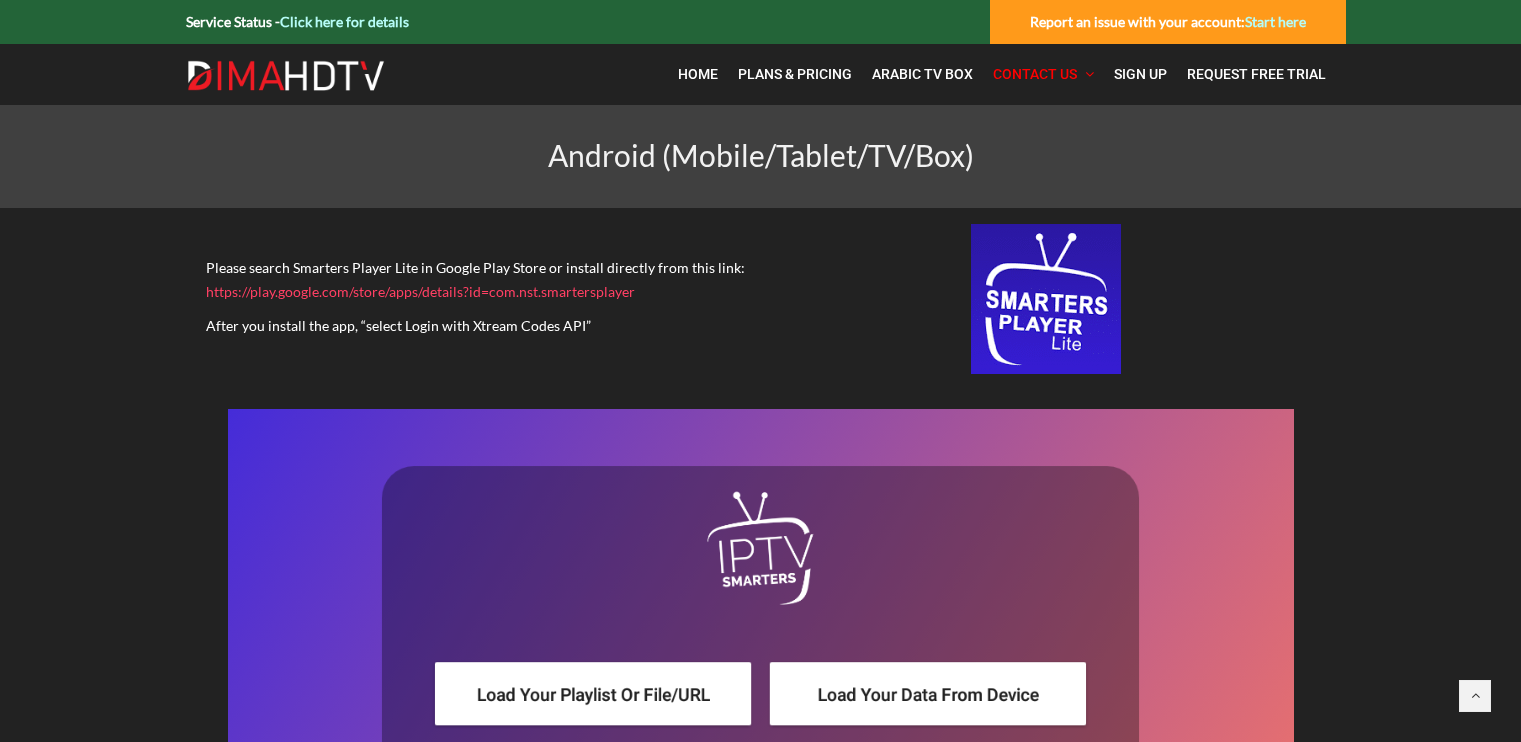 scroll, scrollTop: 0, scrollLeft: 0, axis: both 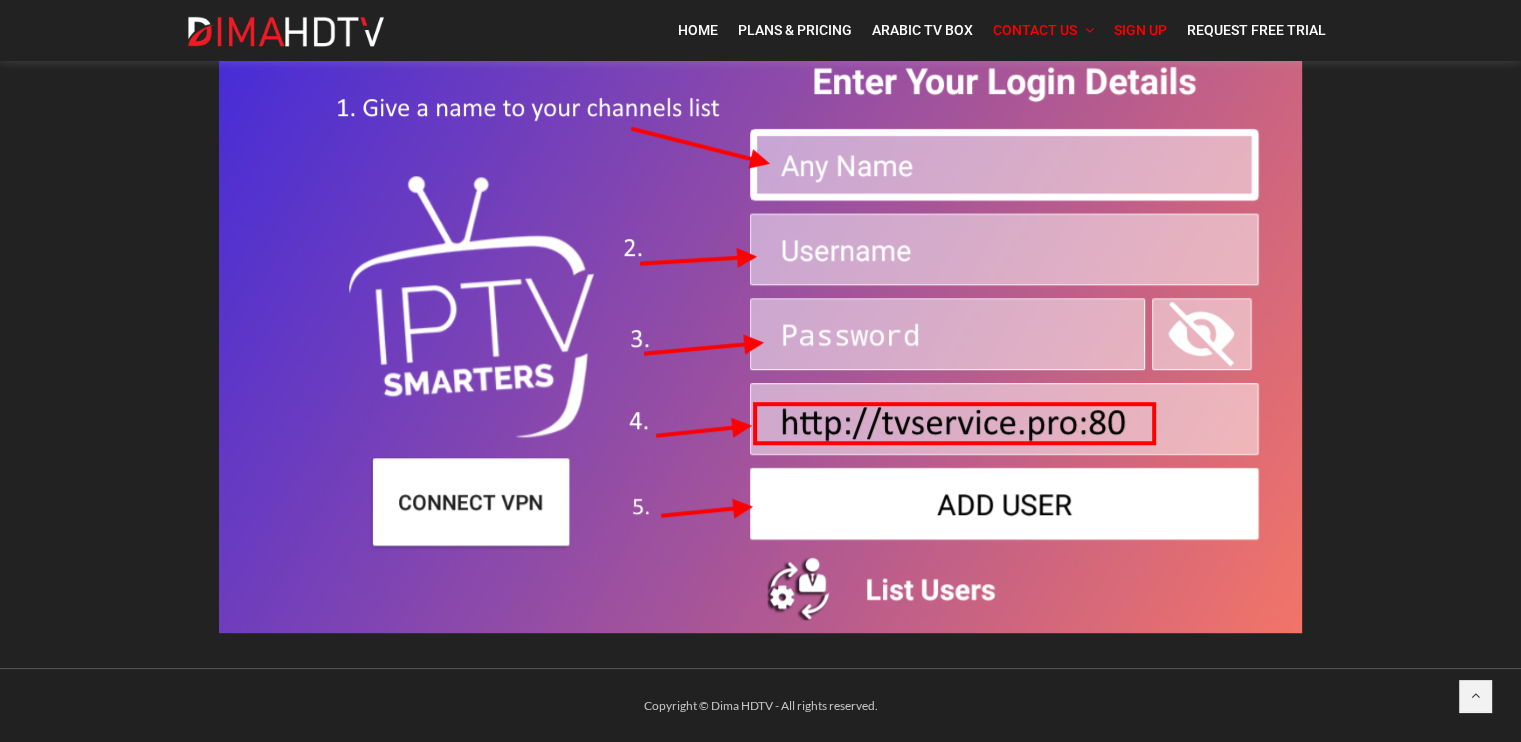 click on "Sign Up" at bounding box center (1140, 30) 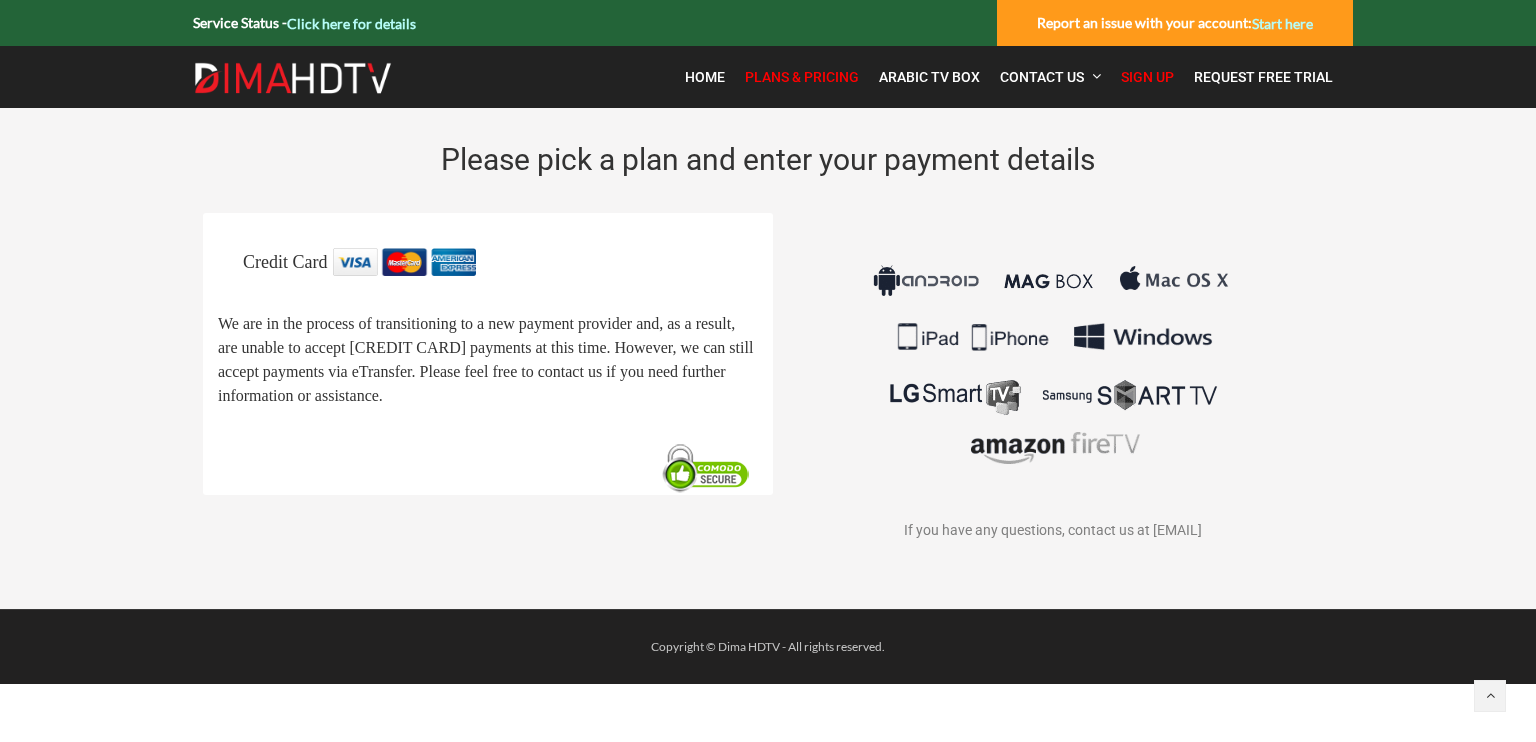 scroll, scrollTop: 0, scrollLeft: 0, axis: both 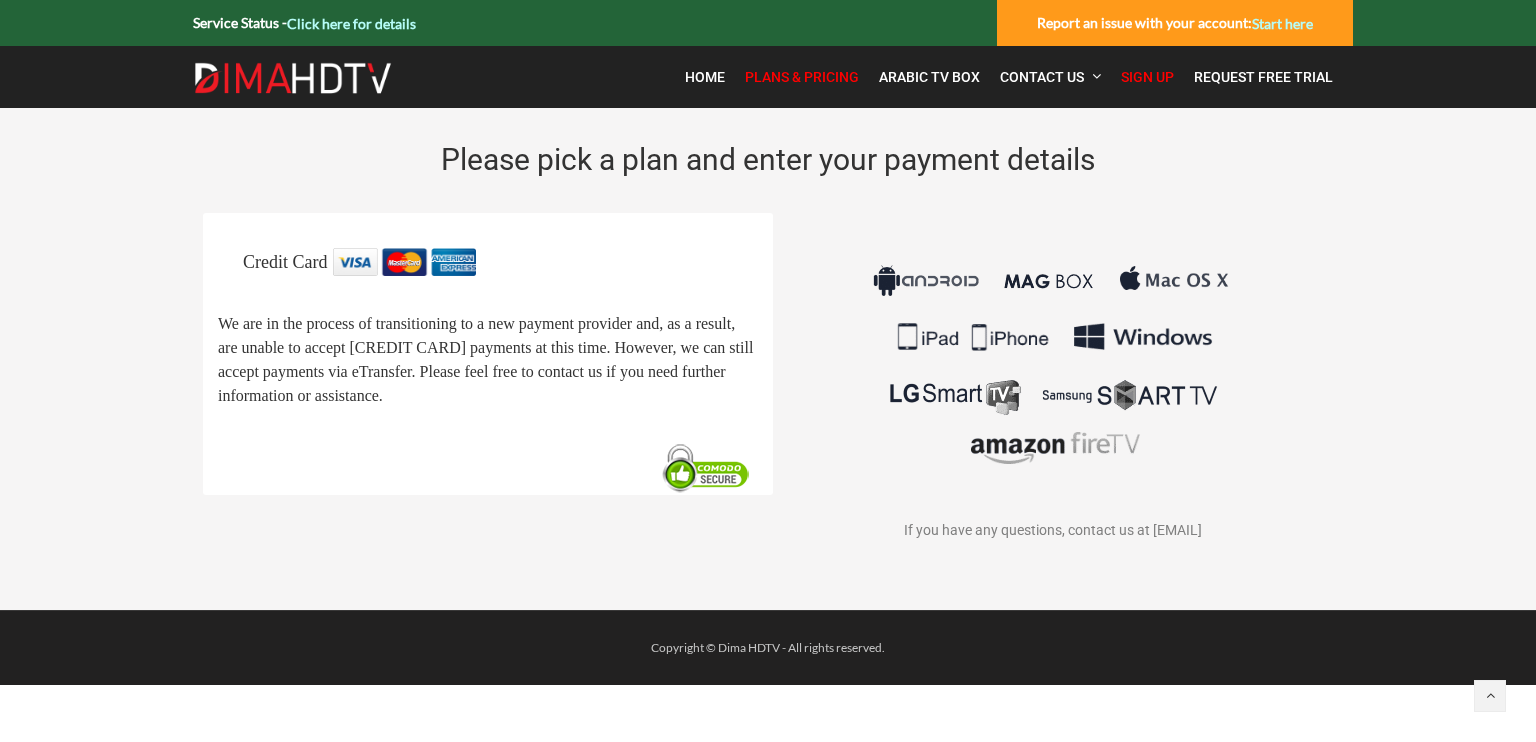 click on "Plans & Pricing" at bounding box center (802, 77) 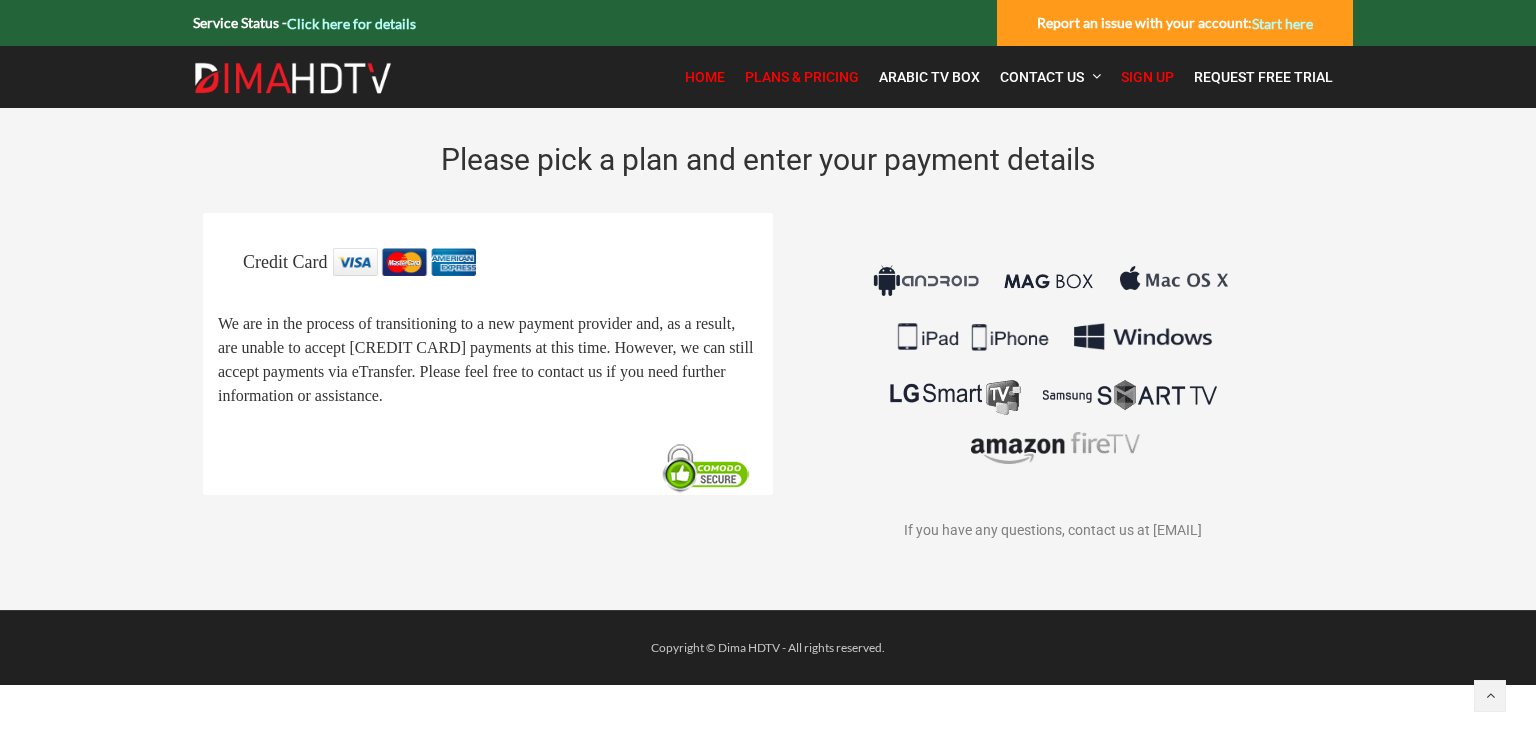 click on "Home" at bounding box center [705, 77] 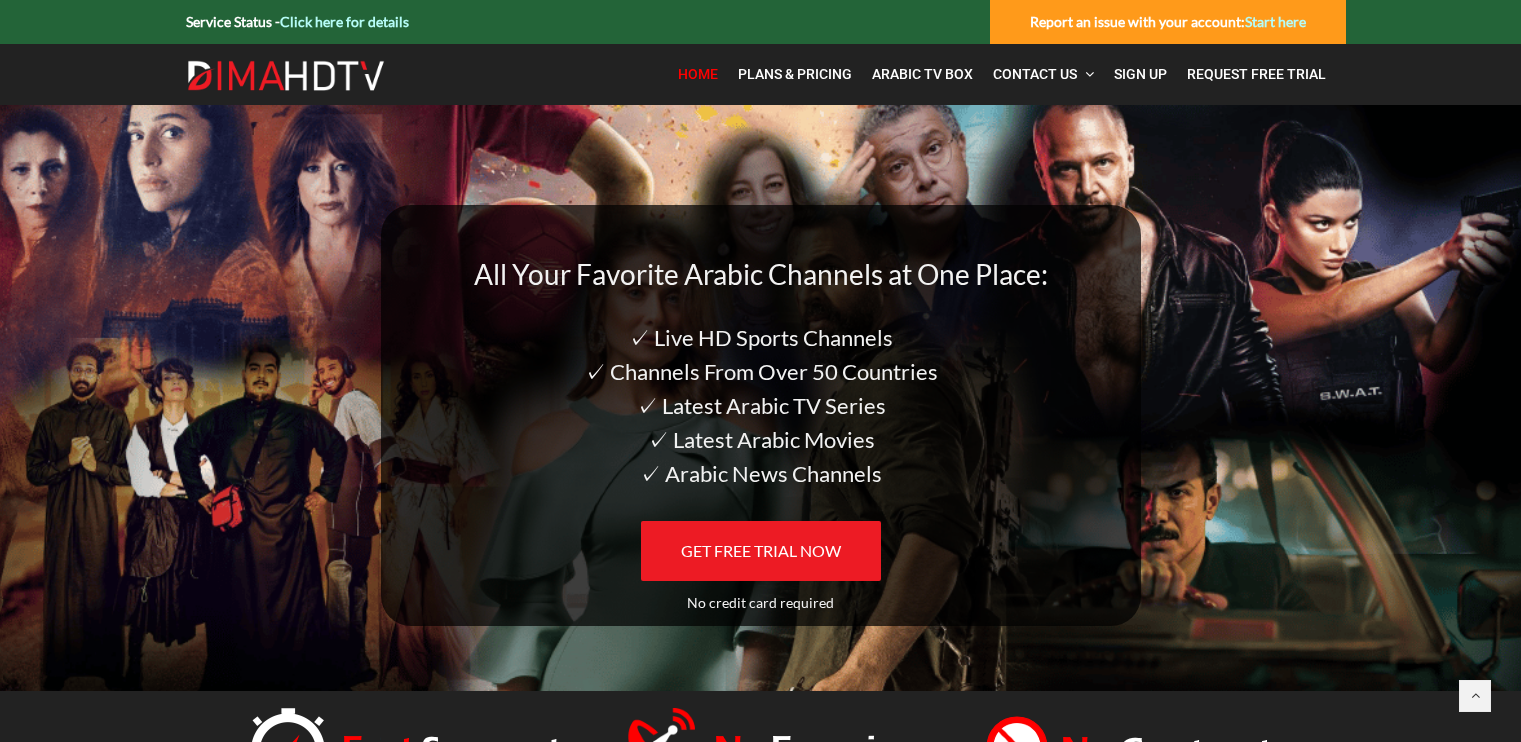 scroll, scrollTop: 0, scrollLeft: 0, axis: both 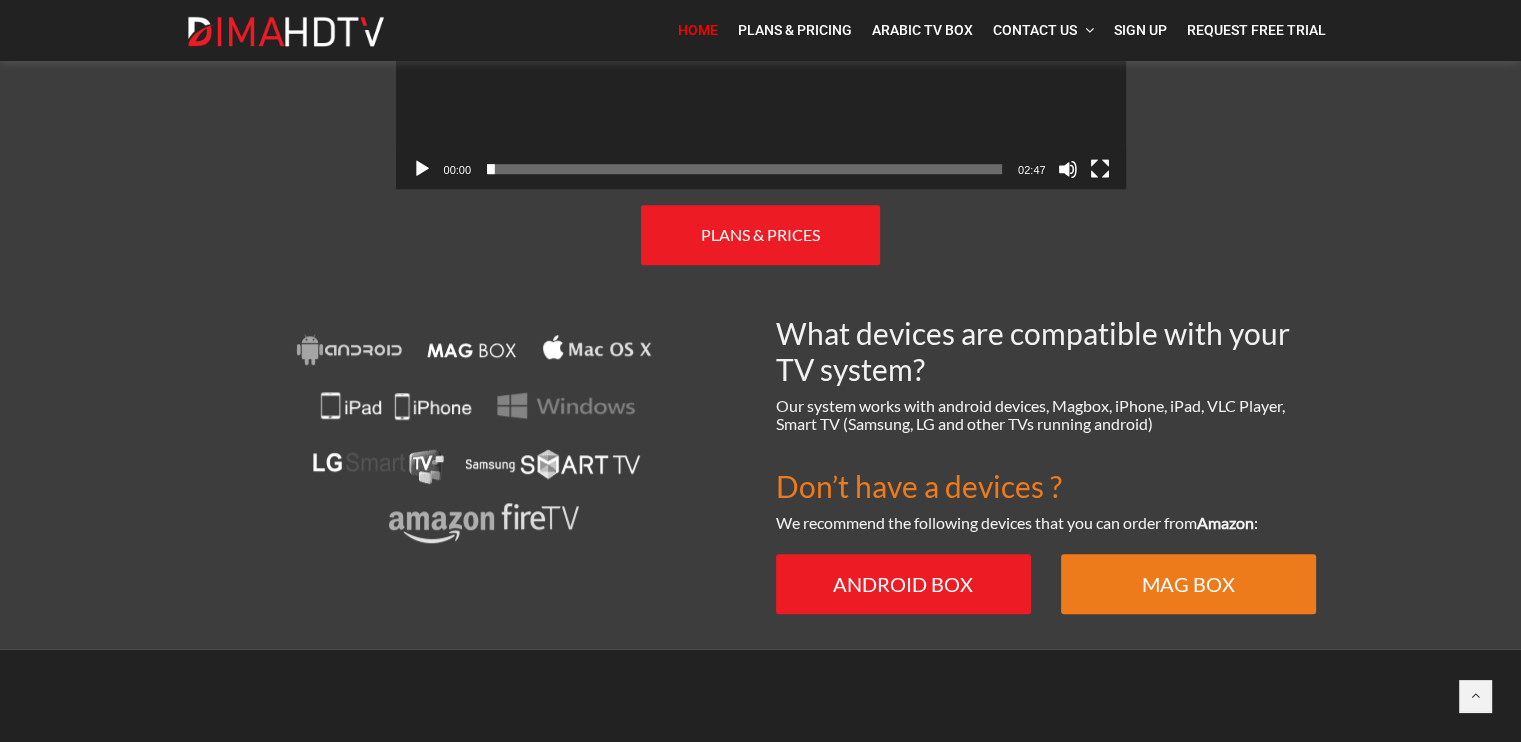 click on "ANDROID BOX" at bounding box center [903, 584] 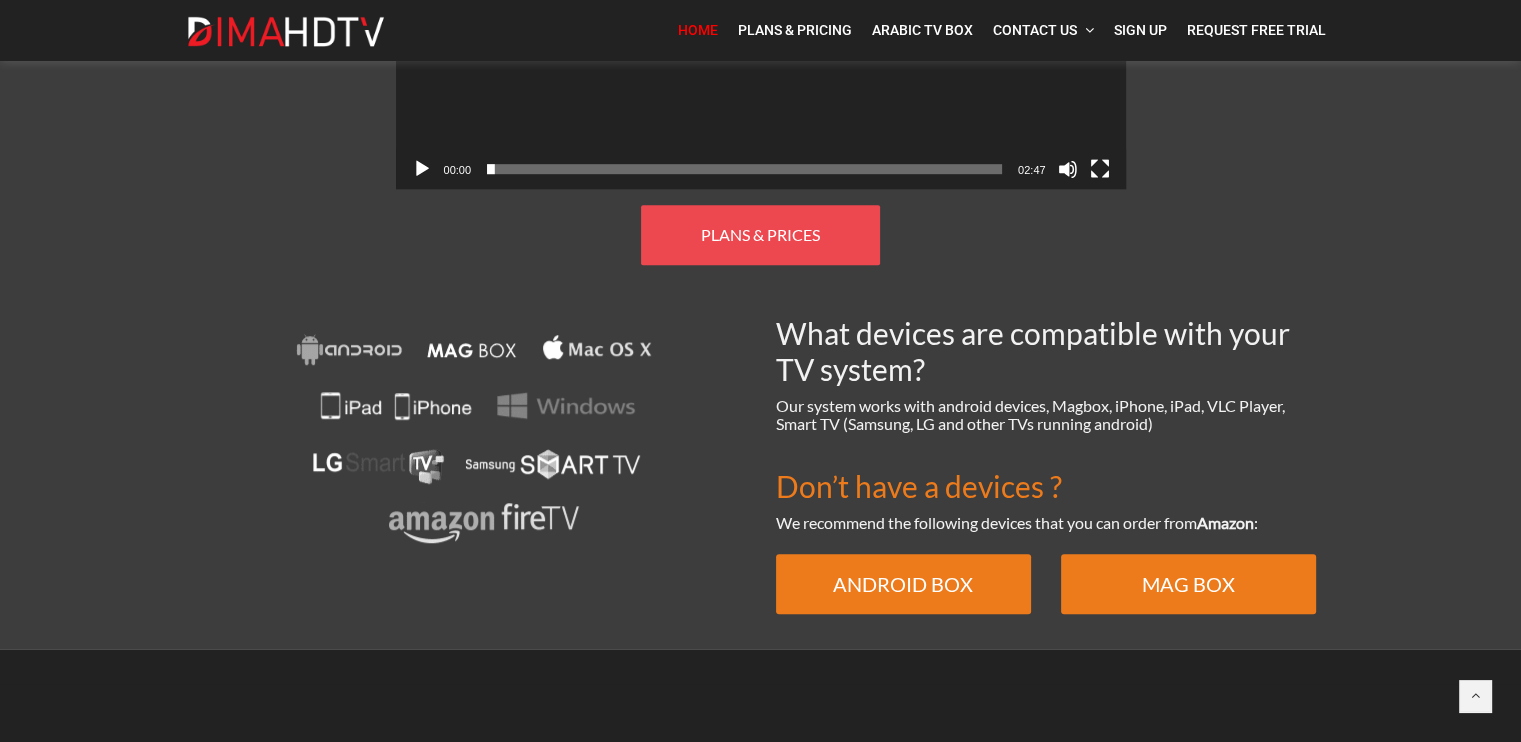 click on "PLANS & PRICES" at bounding box center (760, 234) 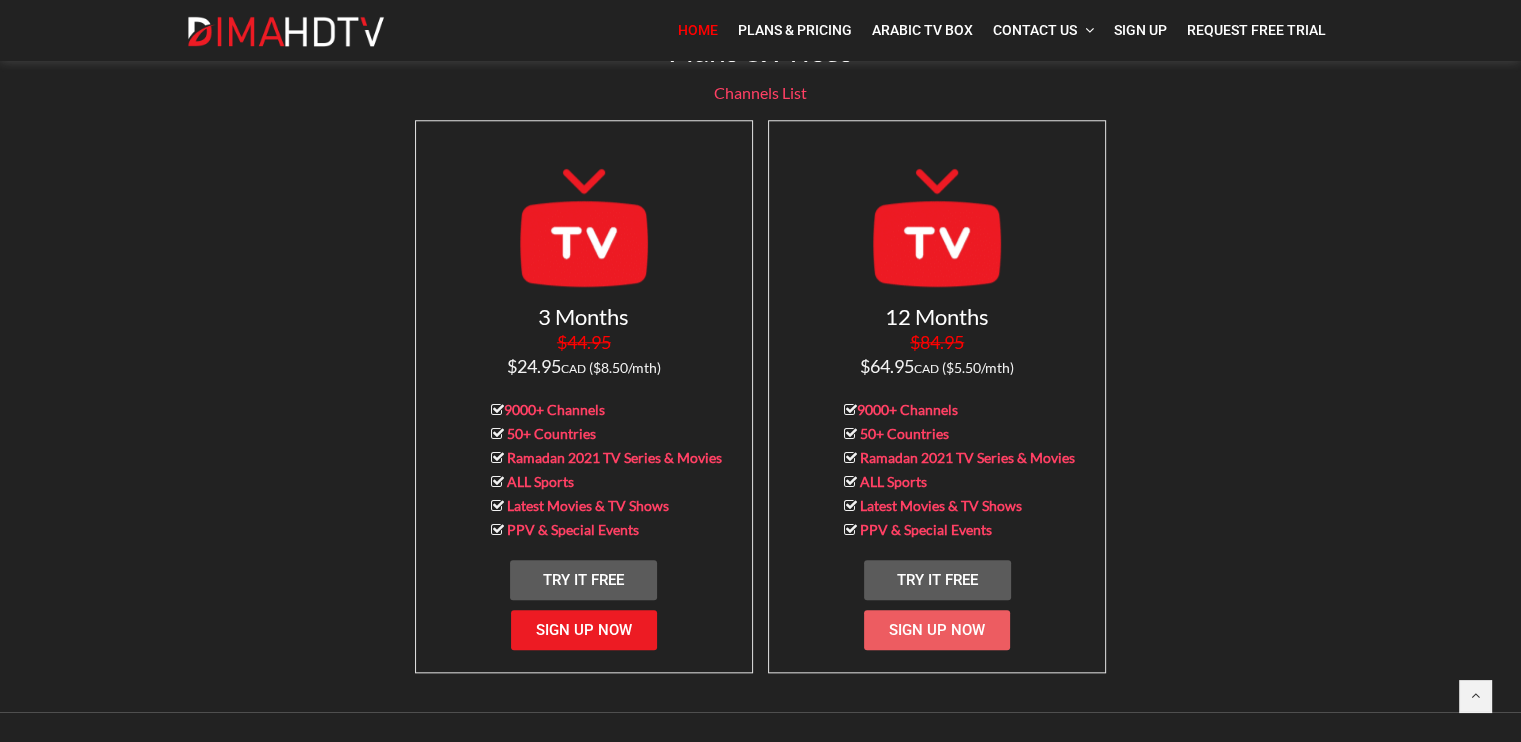 click on "Sign Up Now" at bounding box center (937, 630) 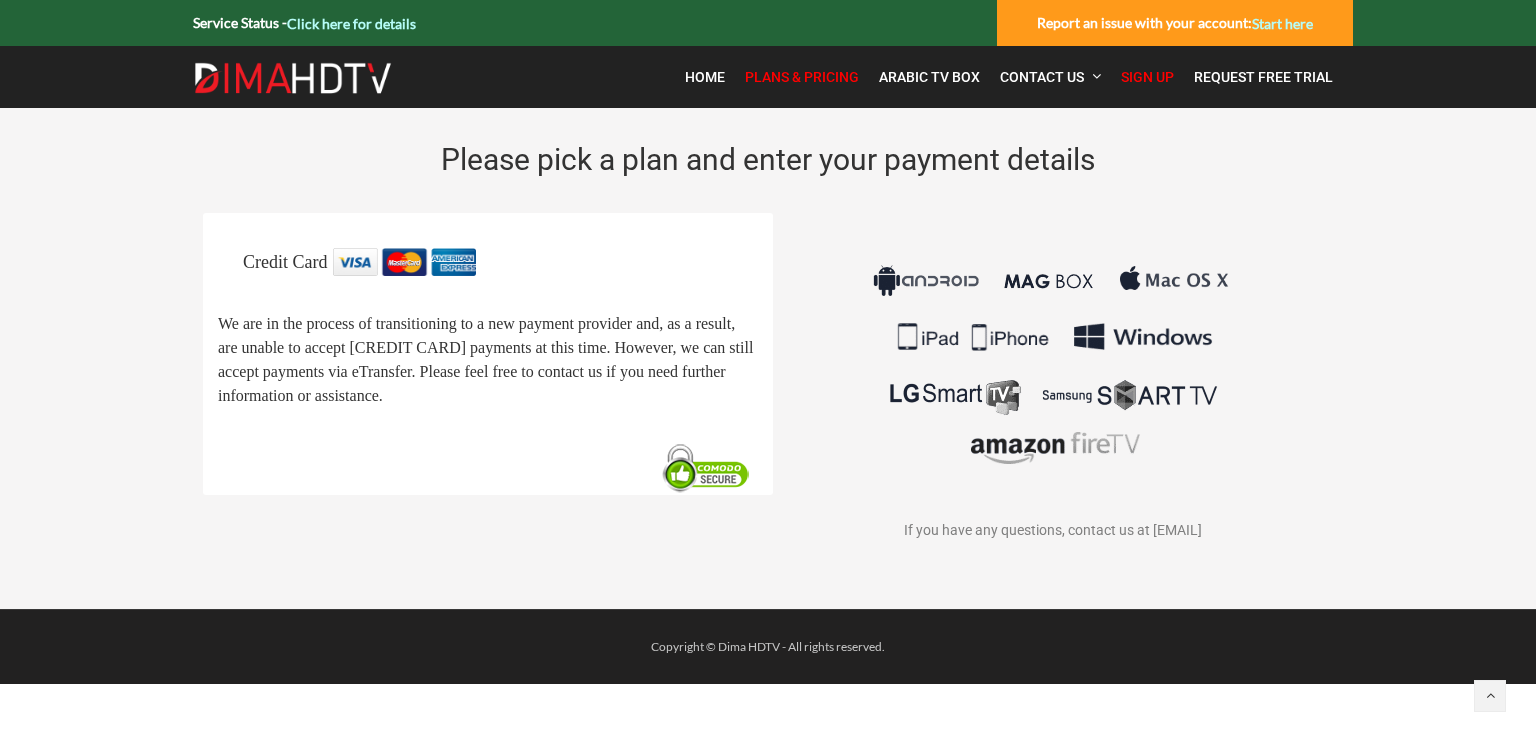 scroll, scrollTop: 0, scrollLeft: 0, axis: both 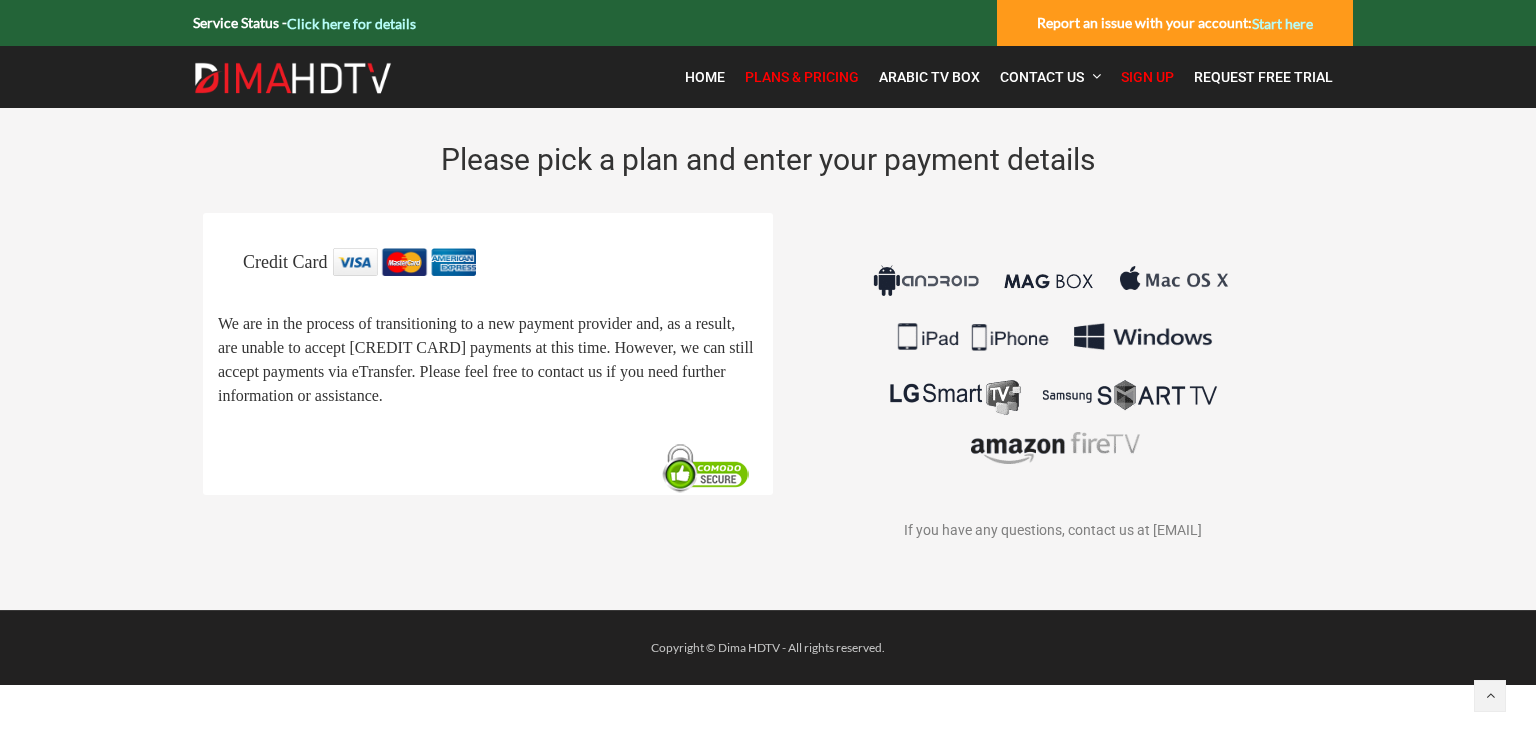 click on "Click here for details" at bounding box center (351, 23) 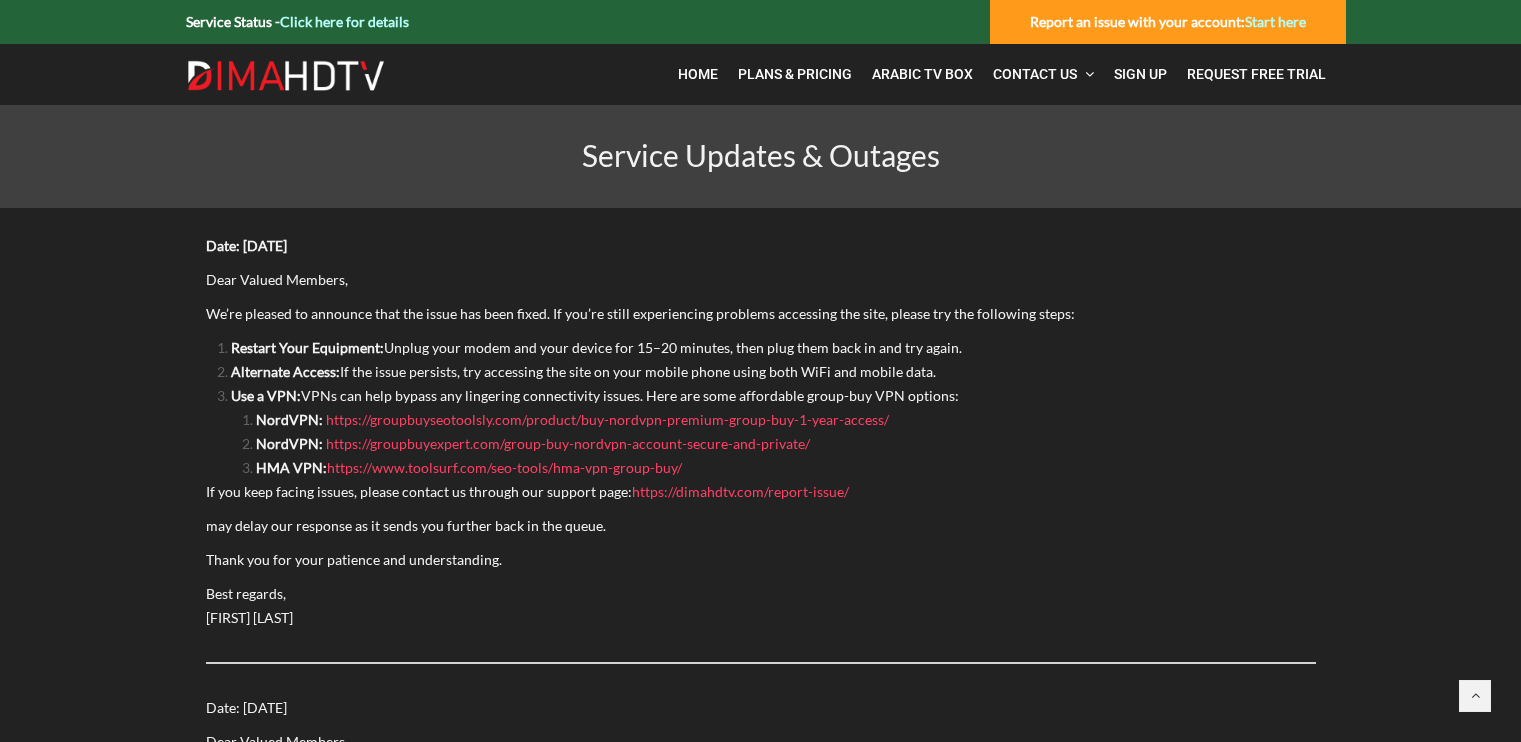 scroll, scrollTop: 0, scrollLeft: 0, axis: both 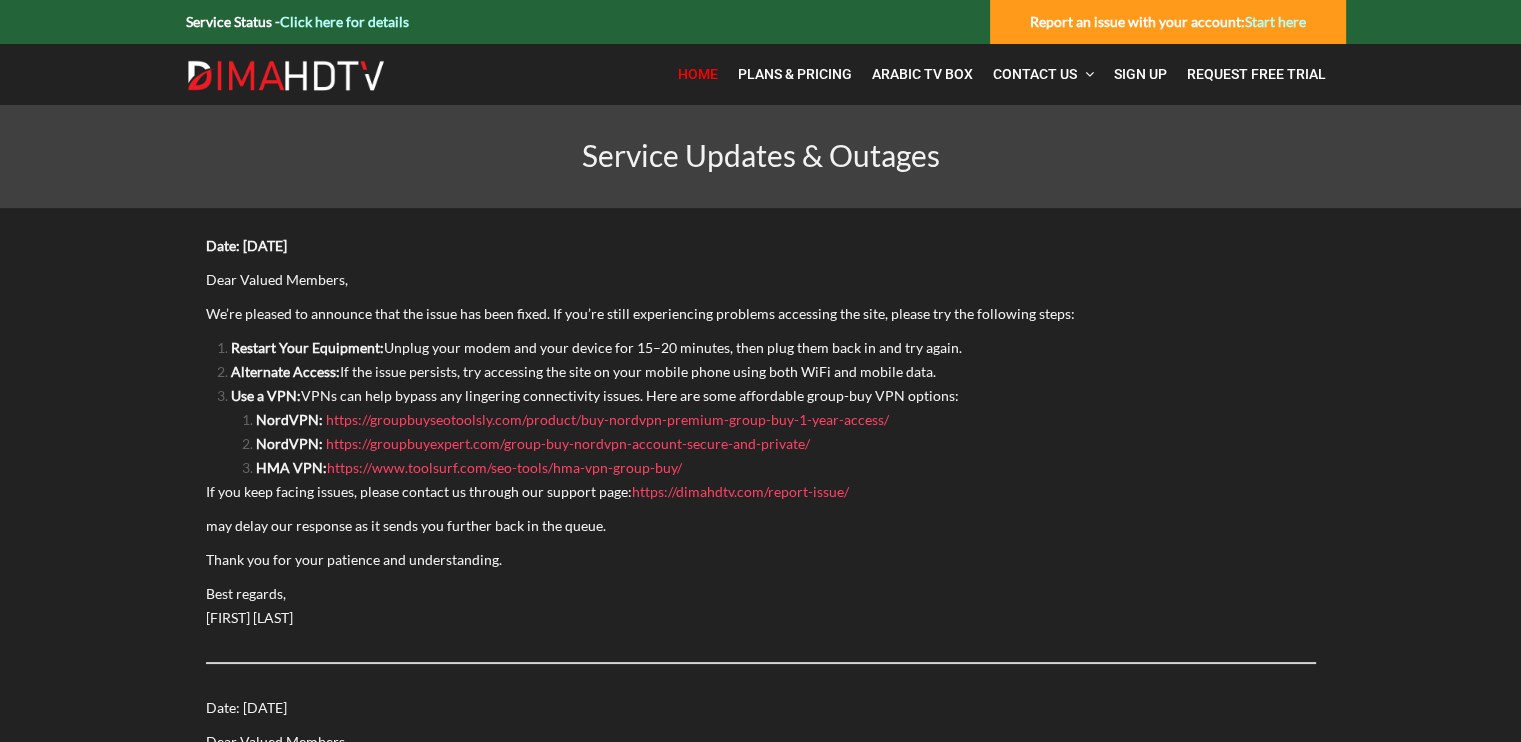 click on "Home" at bounding box center [698, 74] 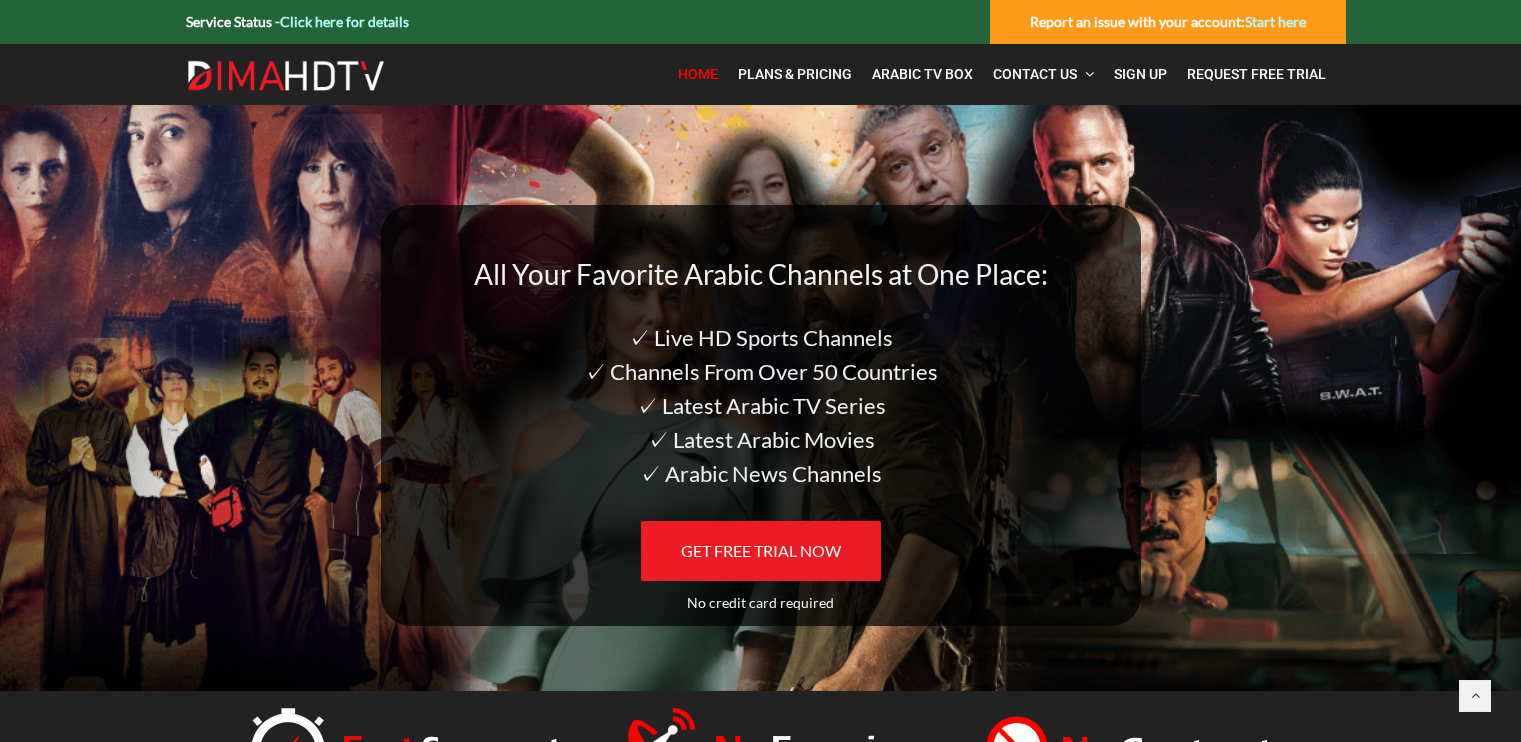 scroll, scrollTop: 0, scrollLeft: 0, axis: both 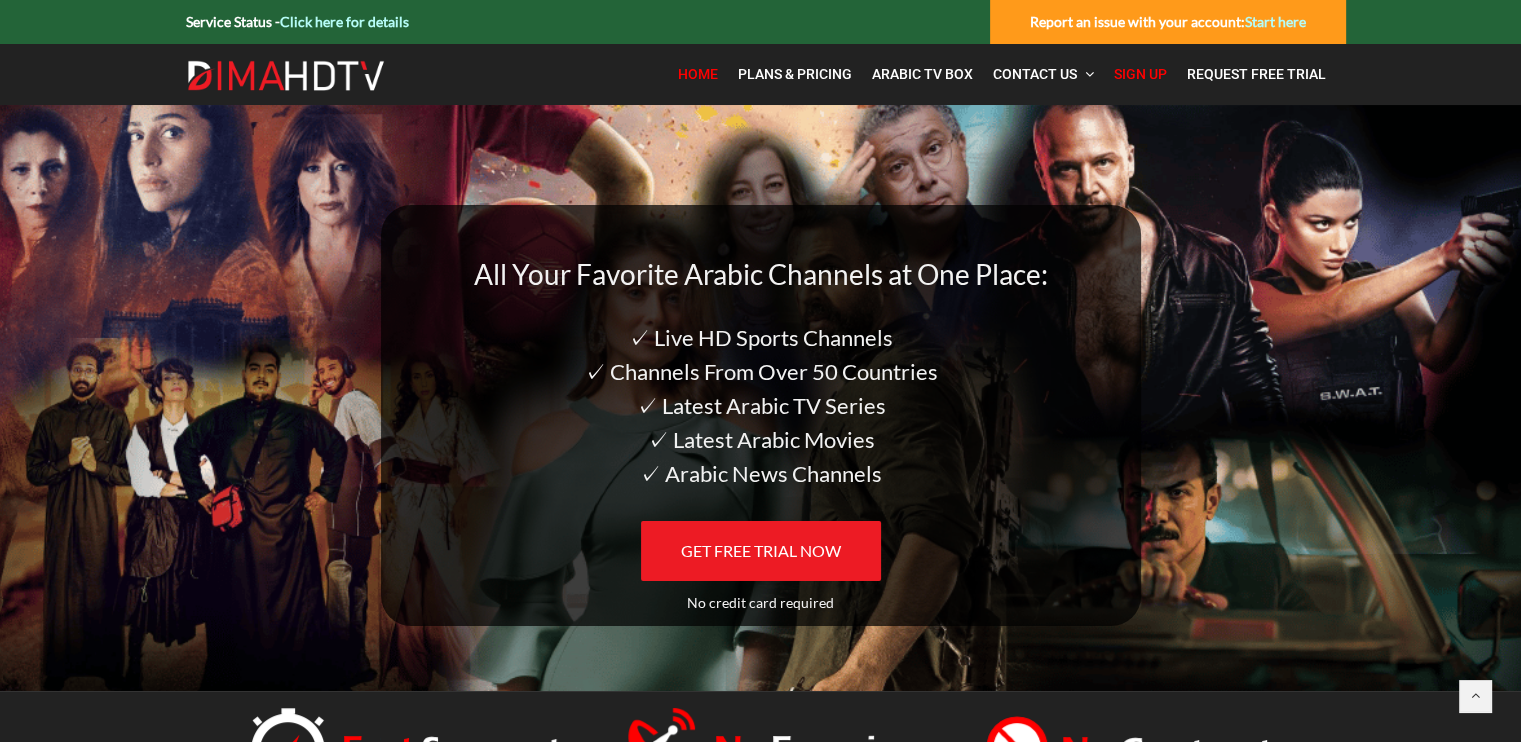 click on "Sign Up" at bounding box center (1140, 74) 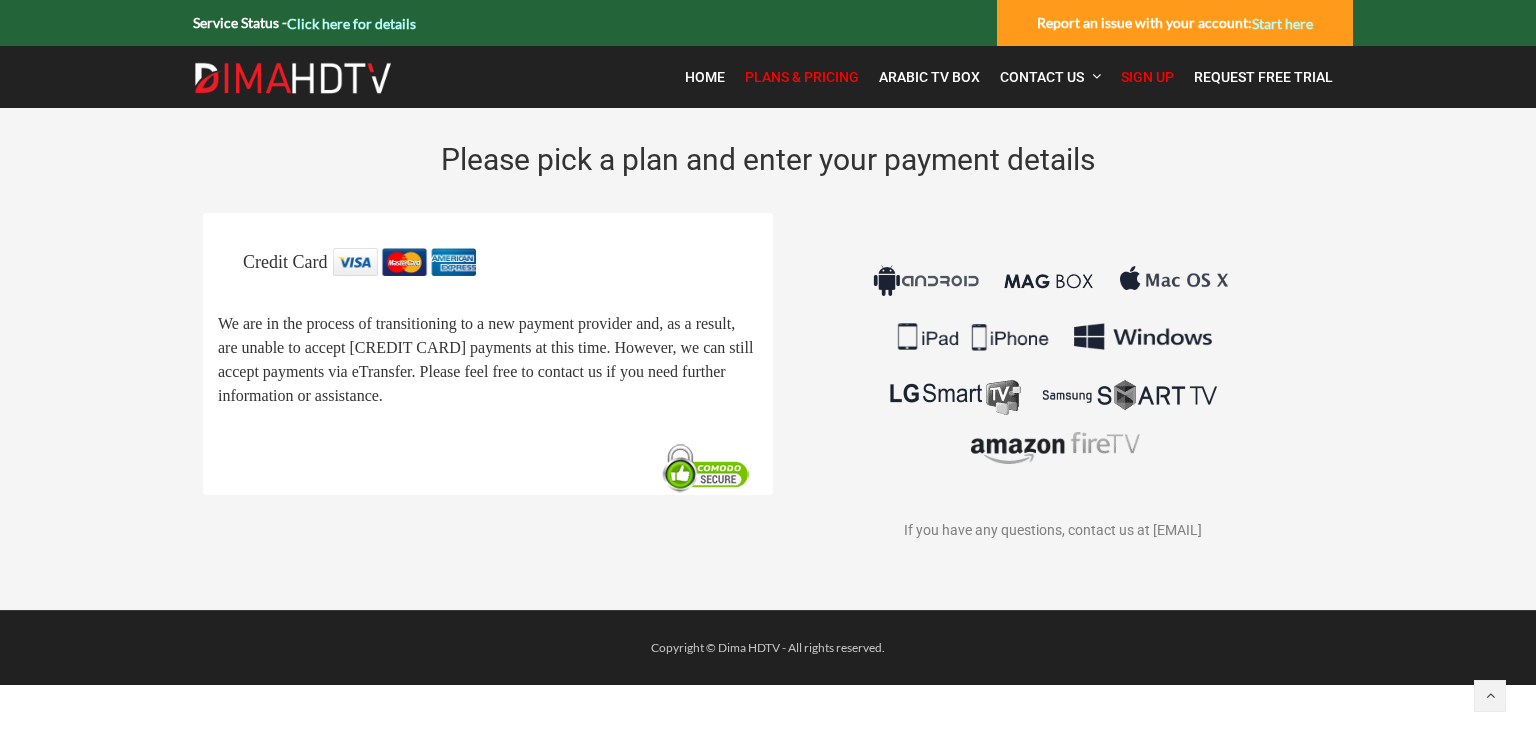 scroll, scrollTop: 0, scrollLeft: 0, axis: both 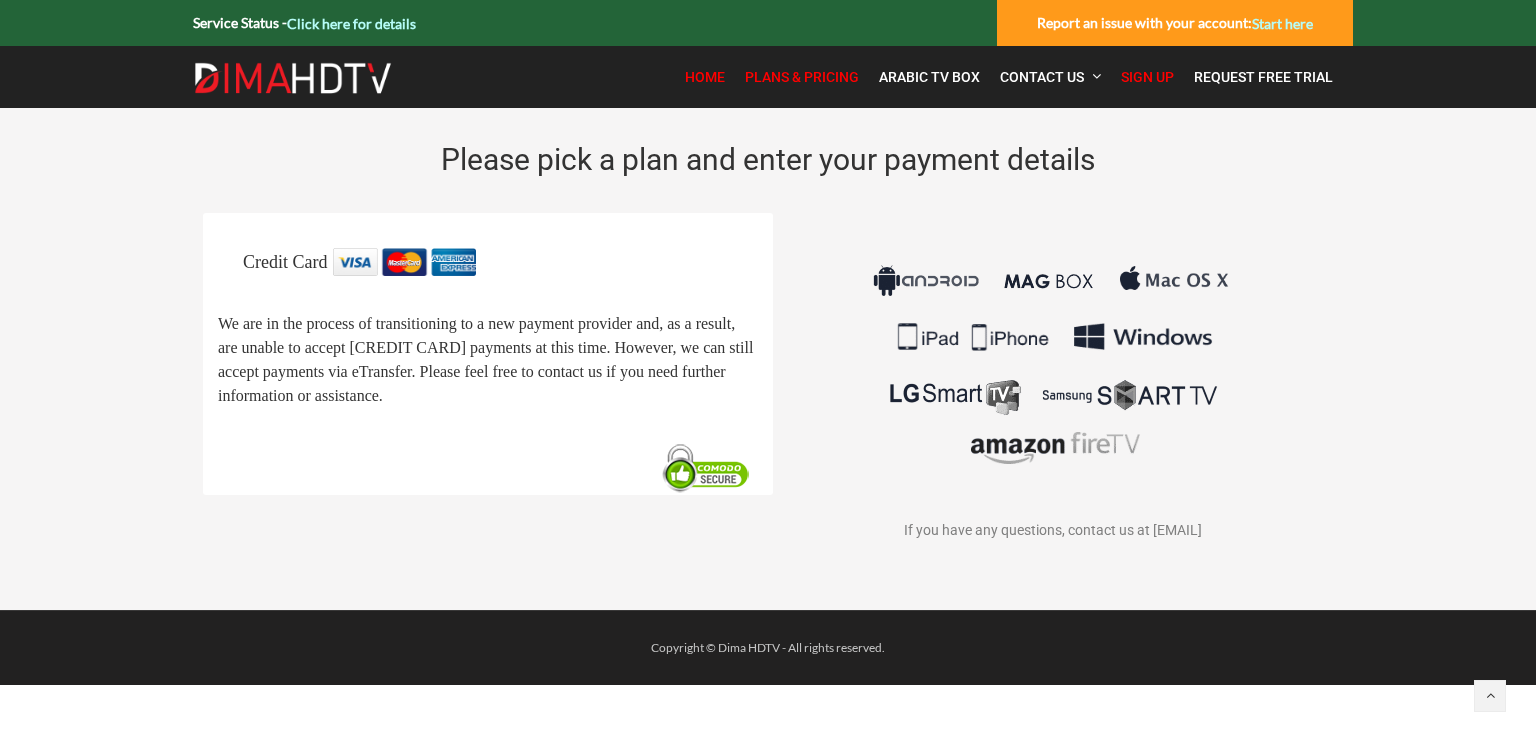 click on "Home" at bounding box center [705, 77] 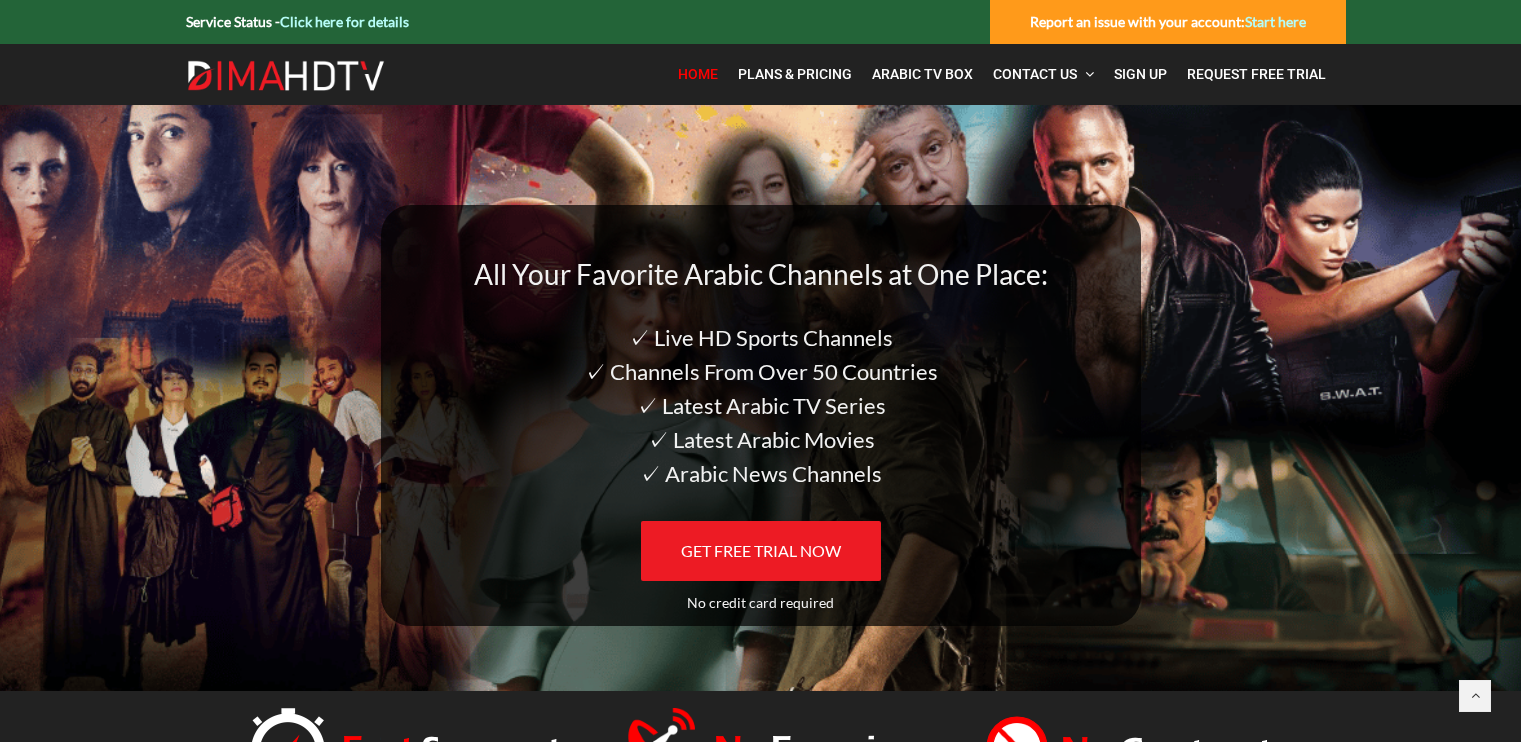 scroll, scrollTop: 0, scrollLeft: 0, axis: both 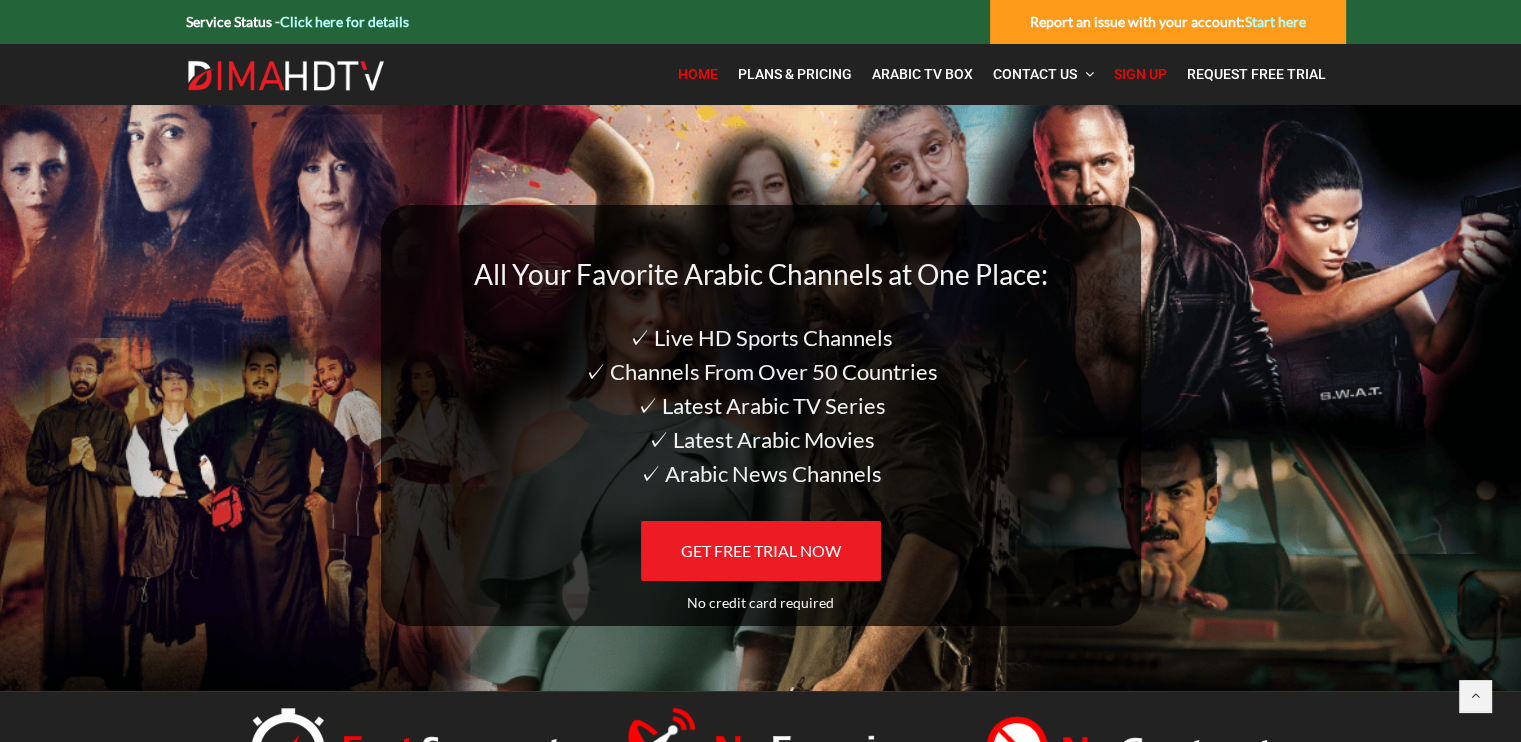click on "Sign Up" at bounding box center [1140, 74] 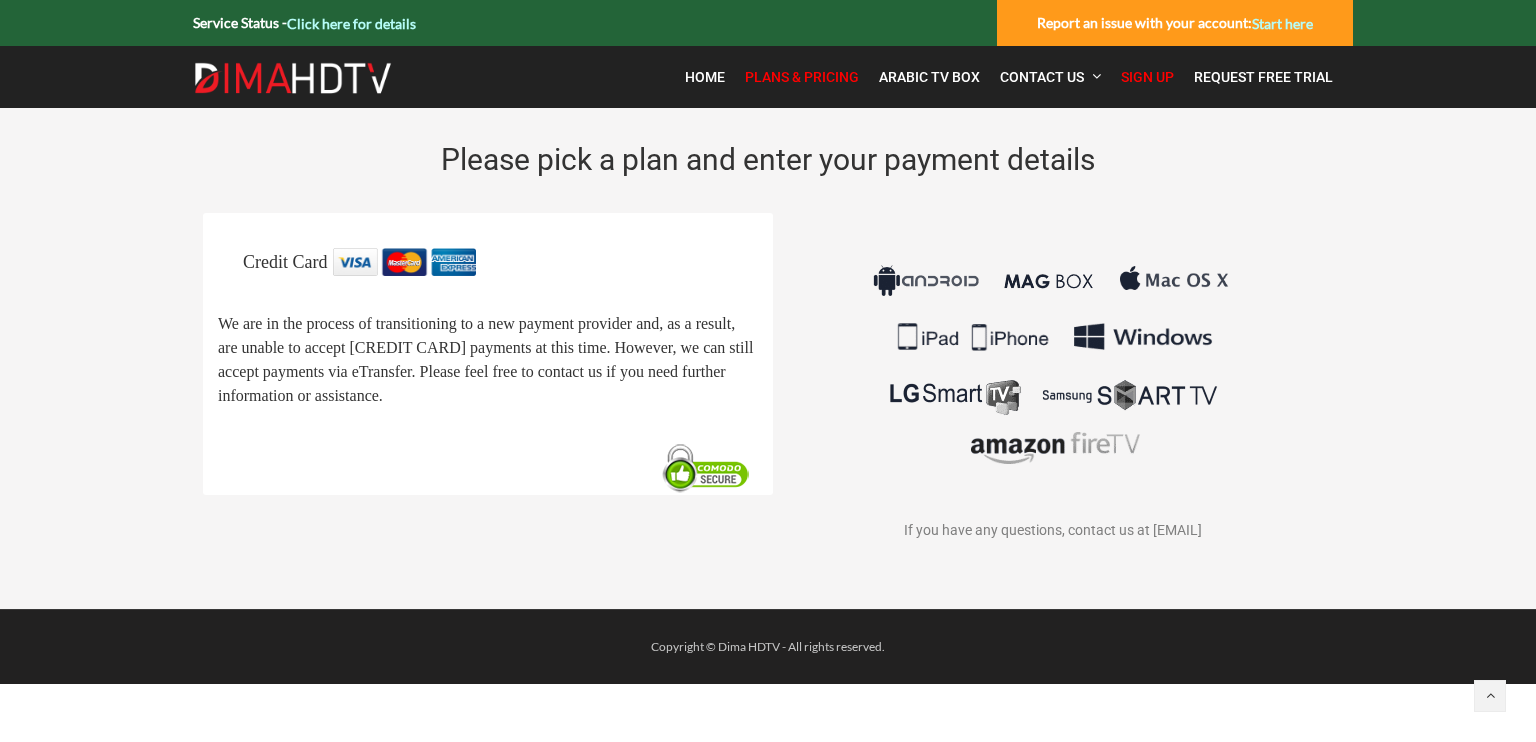 scroll, scrollTop: 0, scrollLeft: 0, axis: both 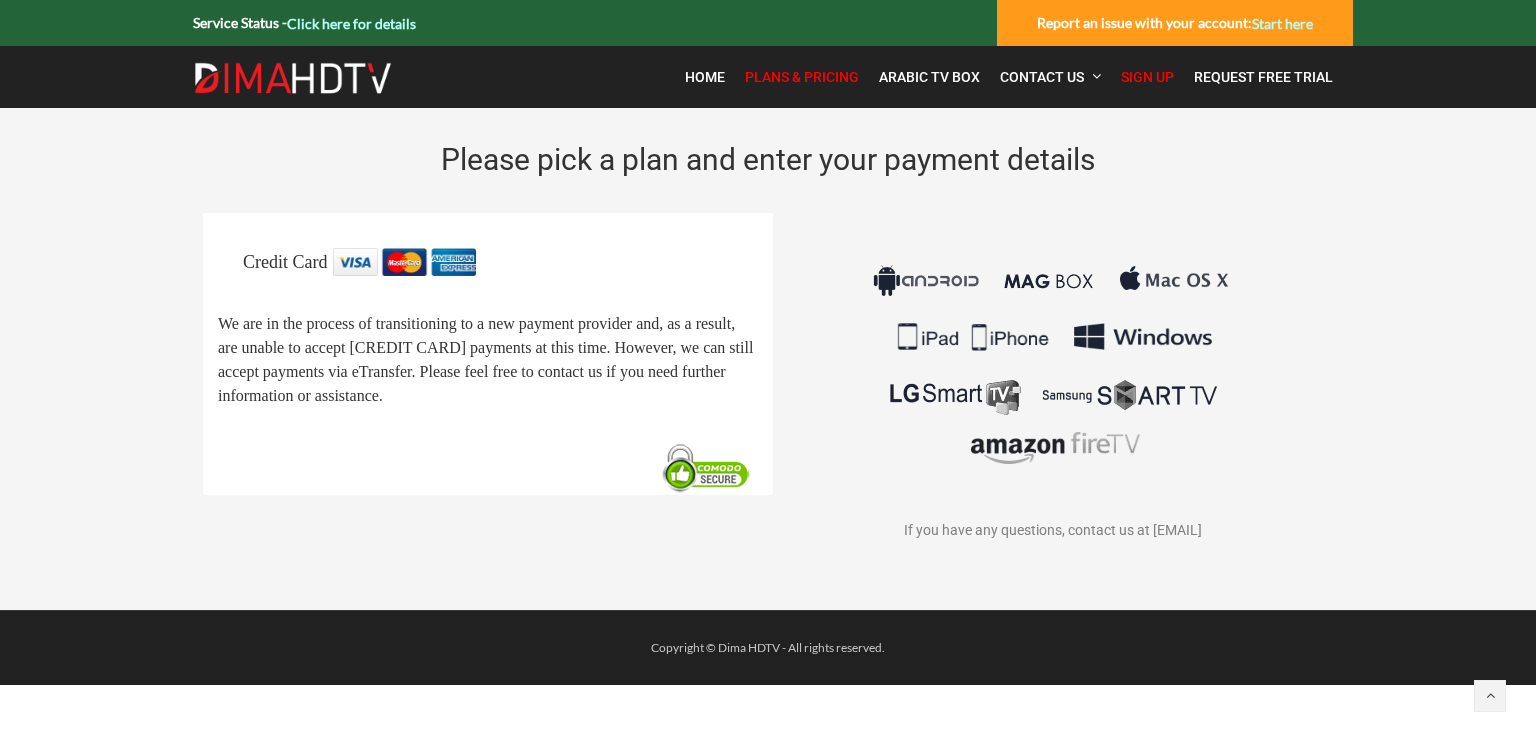 click on "Plans & Pricing" at bounding box center [802, 77] 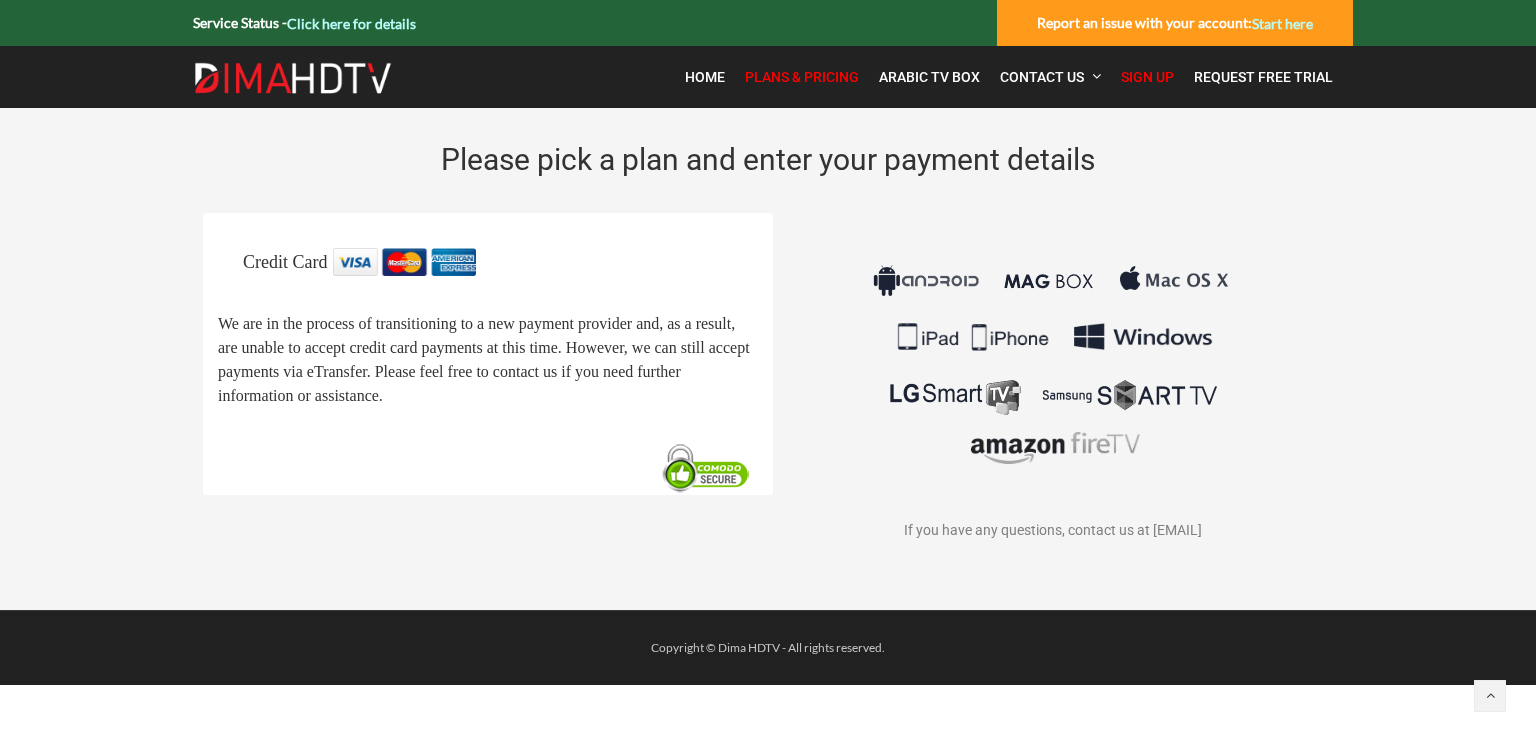 scroll, scrollTop: 0, scrollLeft: 0, axis: both 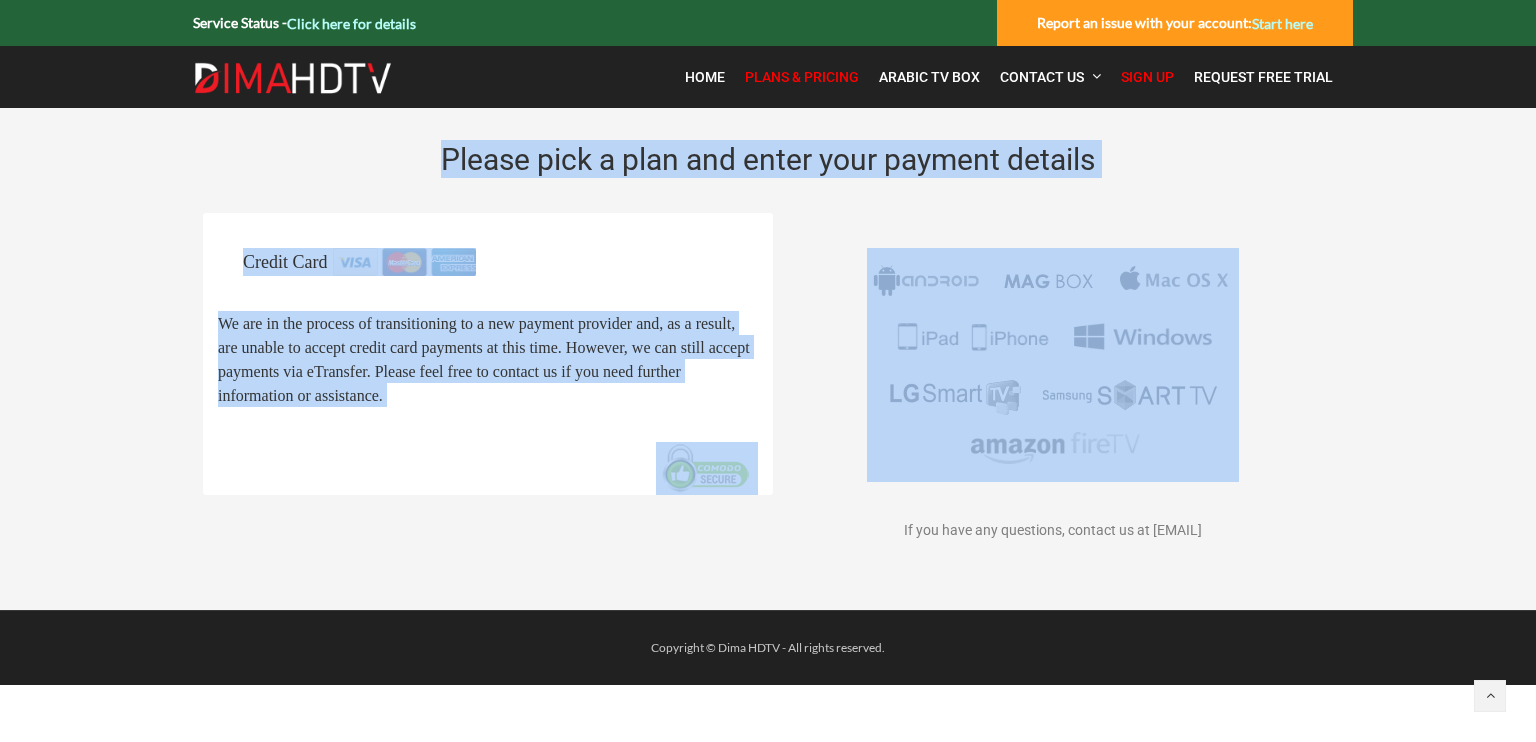 drag, startPoint x: 1535, startPoint y: 113, endPoint x: 1531, endPoint y: 259, distance: 146.05478 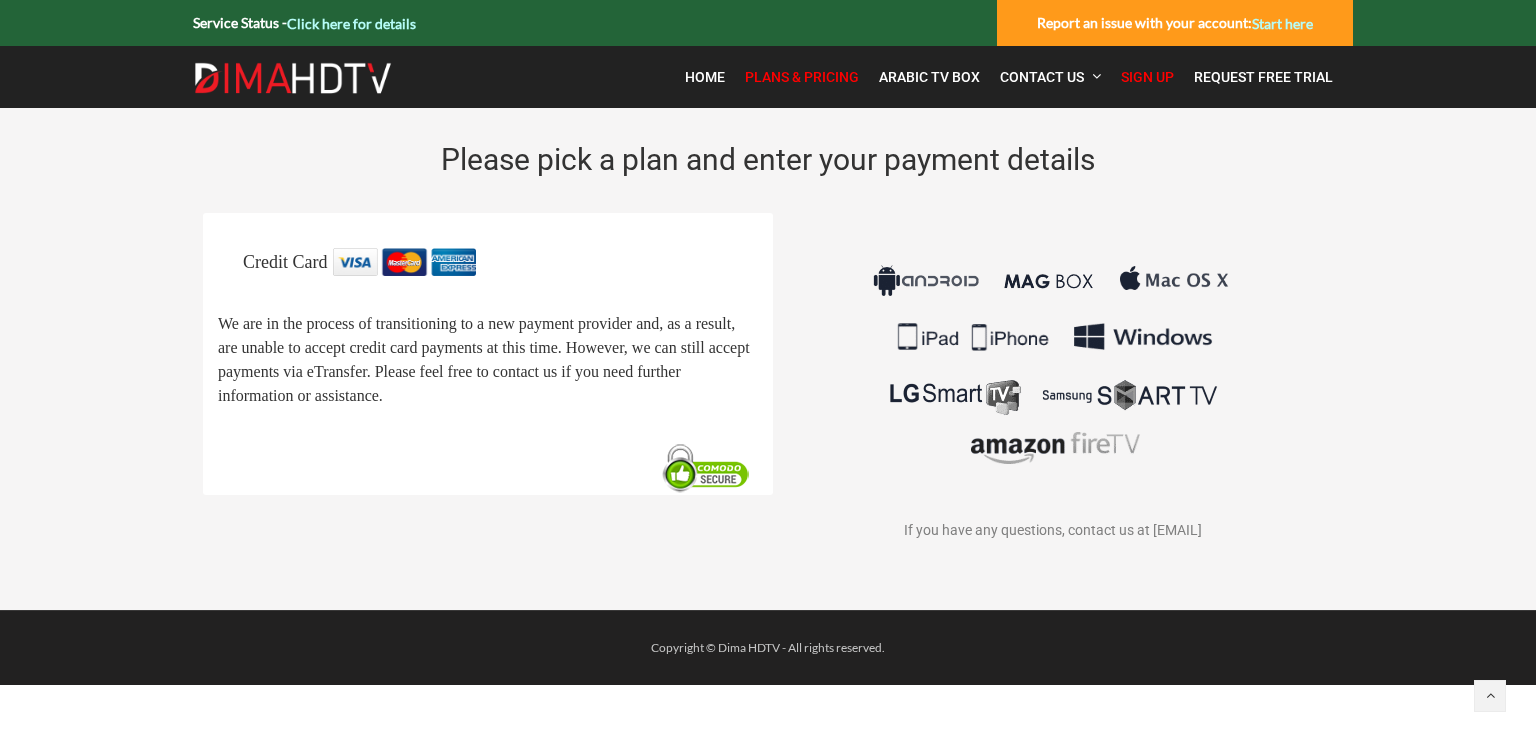 click on "Credit Card
We are in the process of transitioning to a new payment provider and, as a result, are unable to accept credit card payments at this time. However, we can still accept payments via eTransfer. Please feel free to contact us if you need further information or assistance.
If you have any questions, contact us at contact@dimahdtv.com" at bounding box center (768, 395) 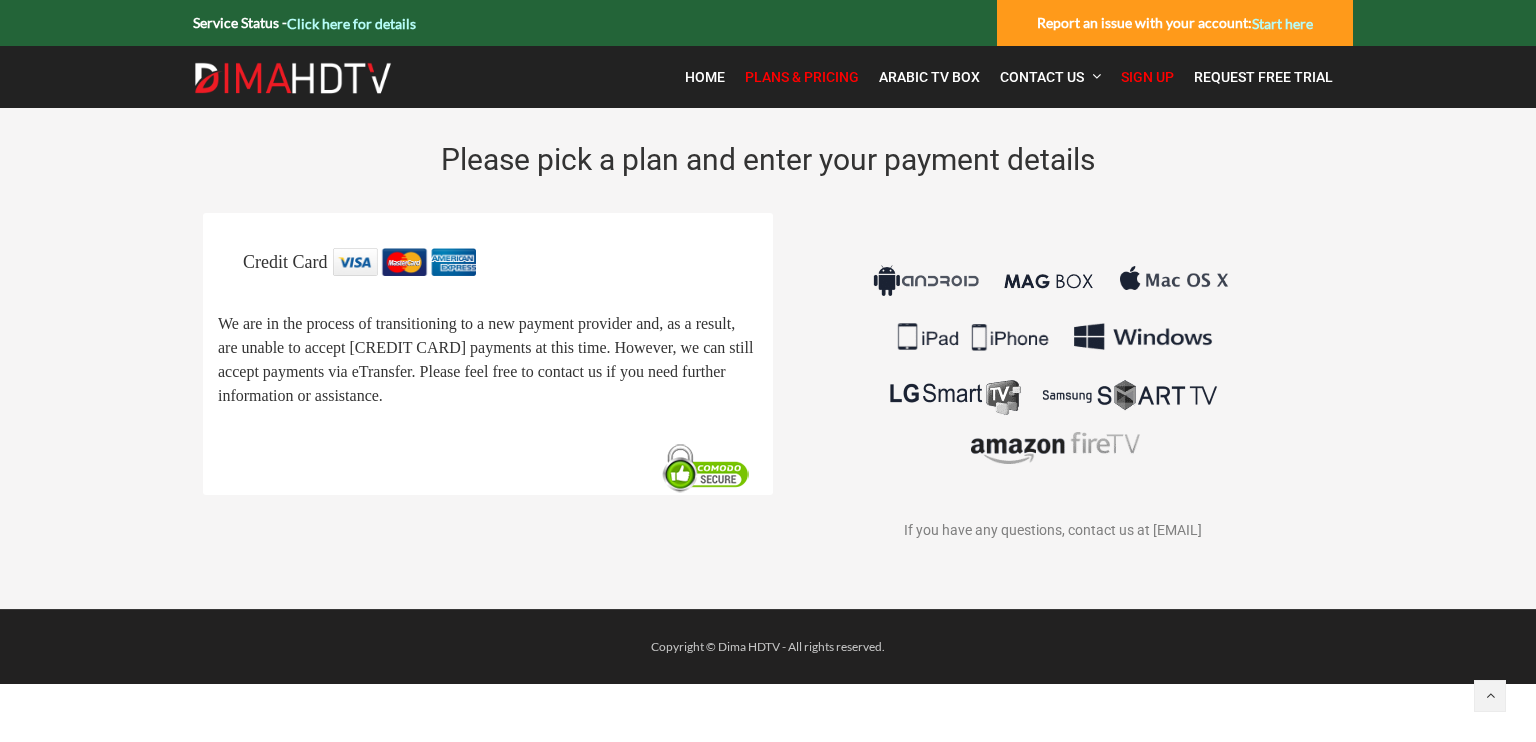 scroll, scrollTop: 0, scrollLeft: 0, axis: both 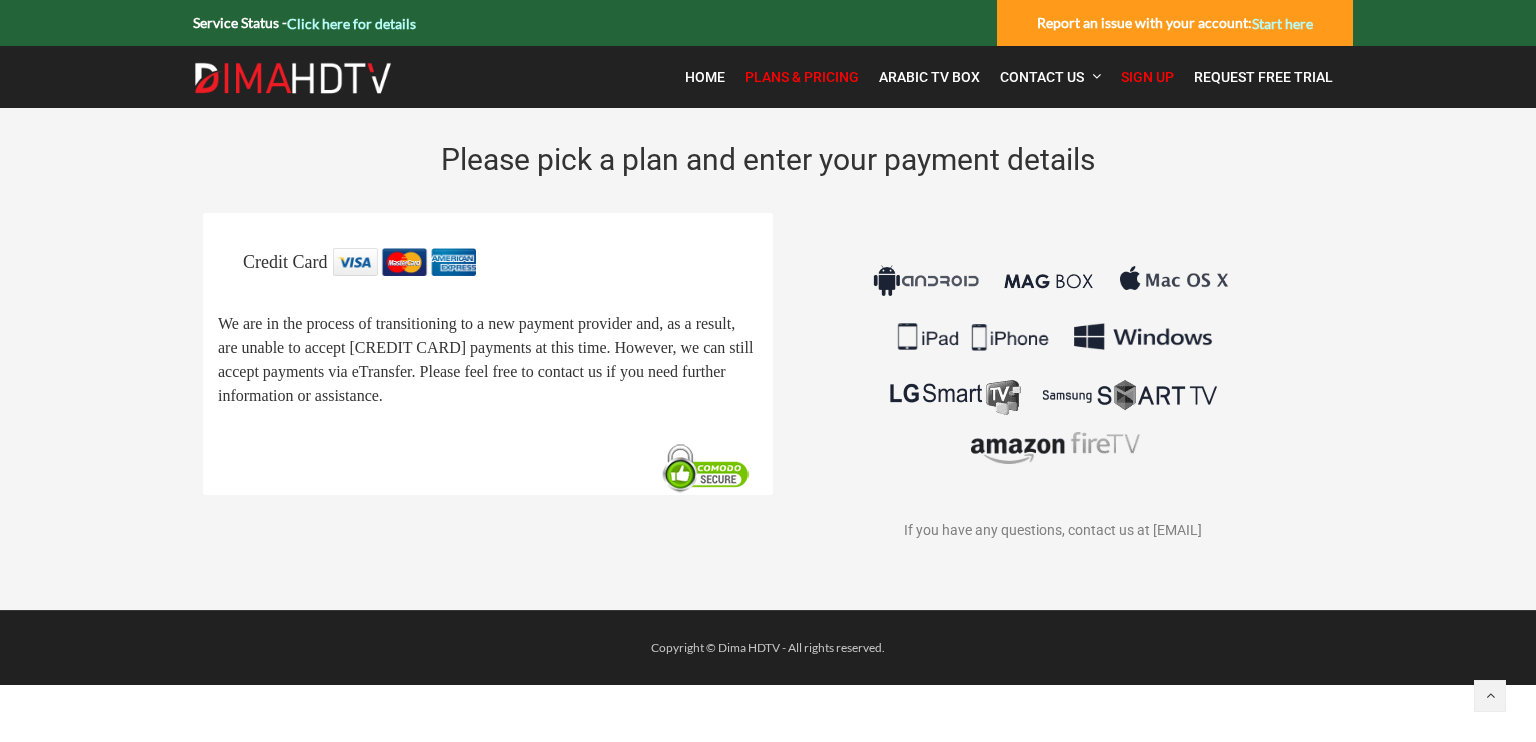 click on "Plans & Pricing" at bounding box center (802, 77) 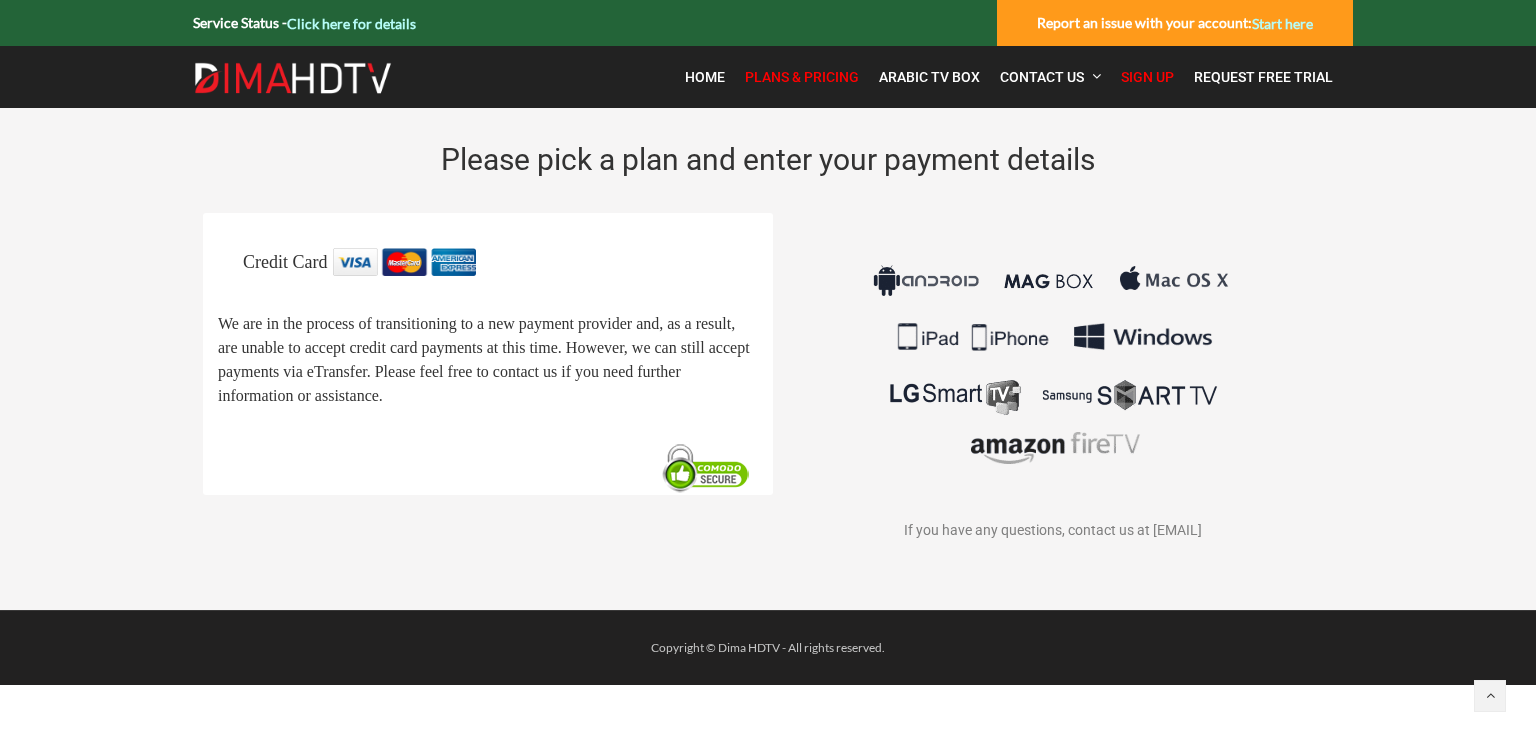 scroll, scrollTop: 0, scrollLeft: 0, axis: both 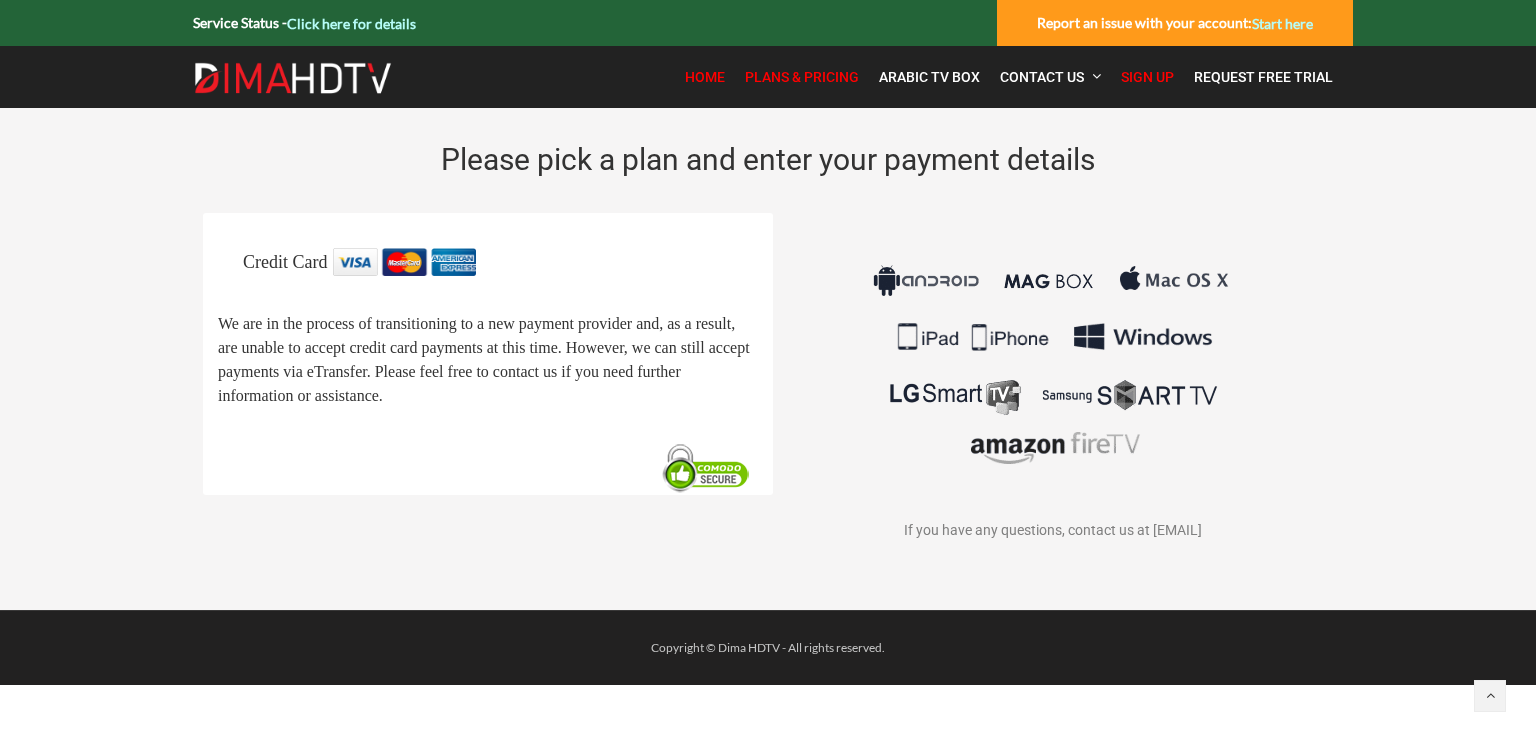 click on "Home" at bounding box center [705, 77] 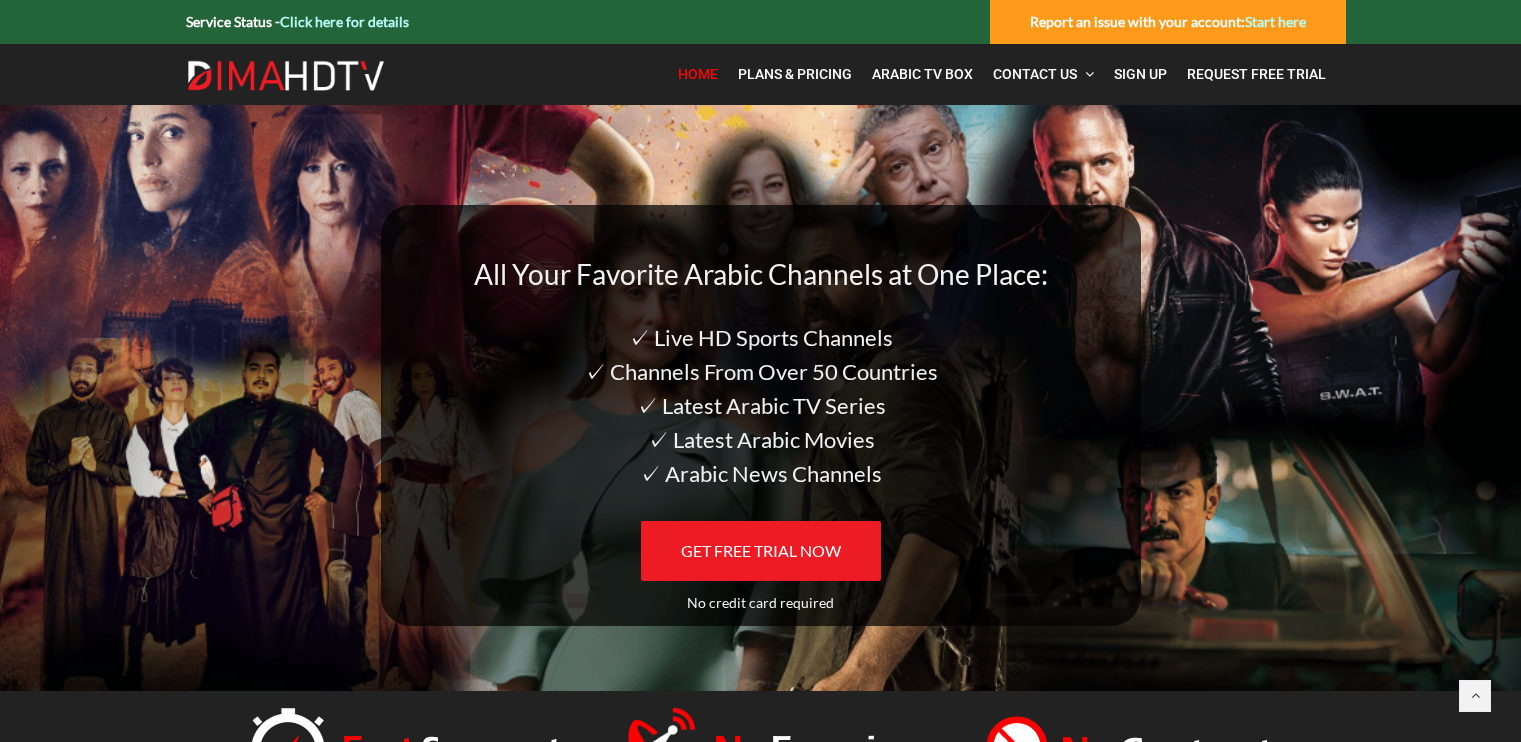 scroll, scrollTop: 0, scrollLeft: 0, axis: both 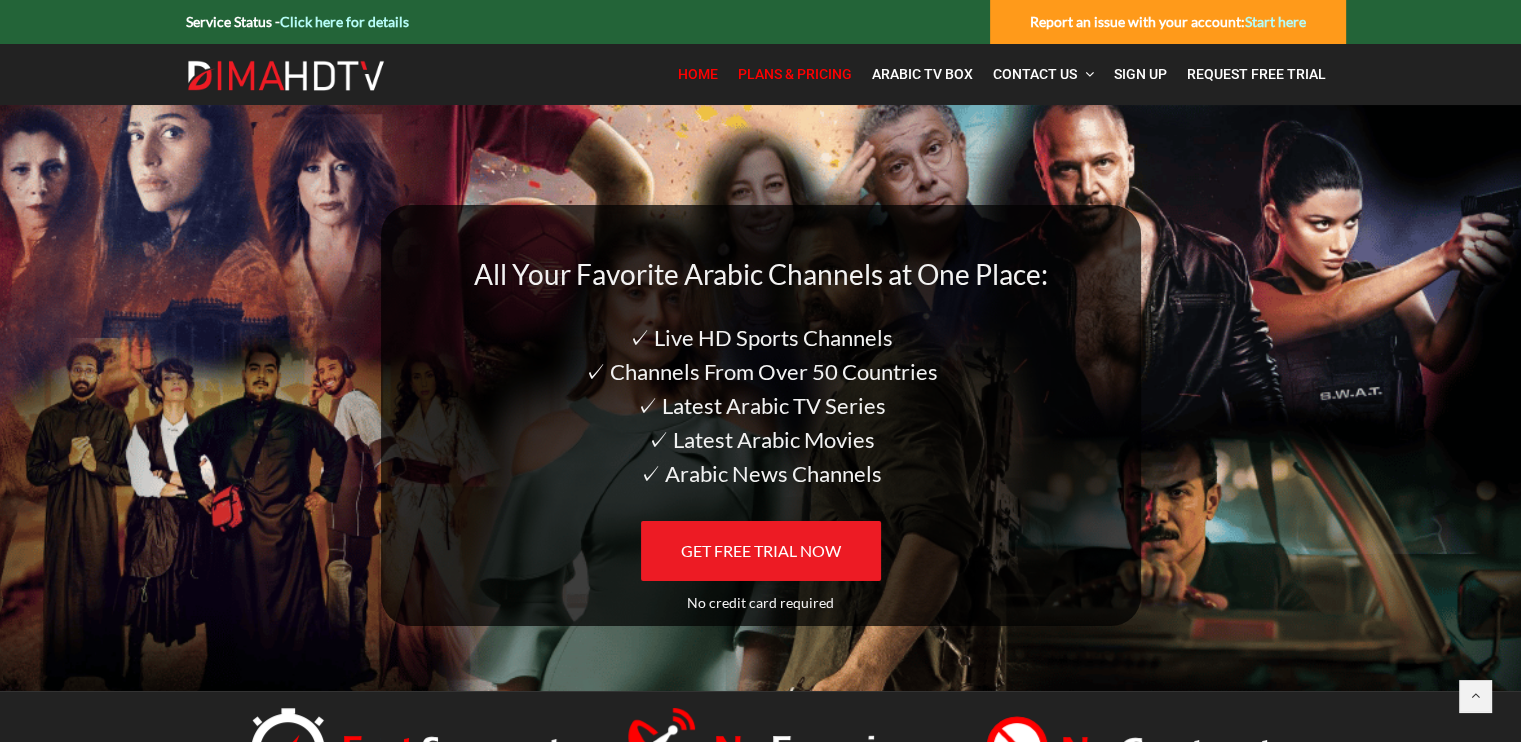 click on "Plans & Pricing" at bounding box center [795, 74] 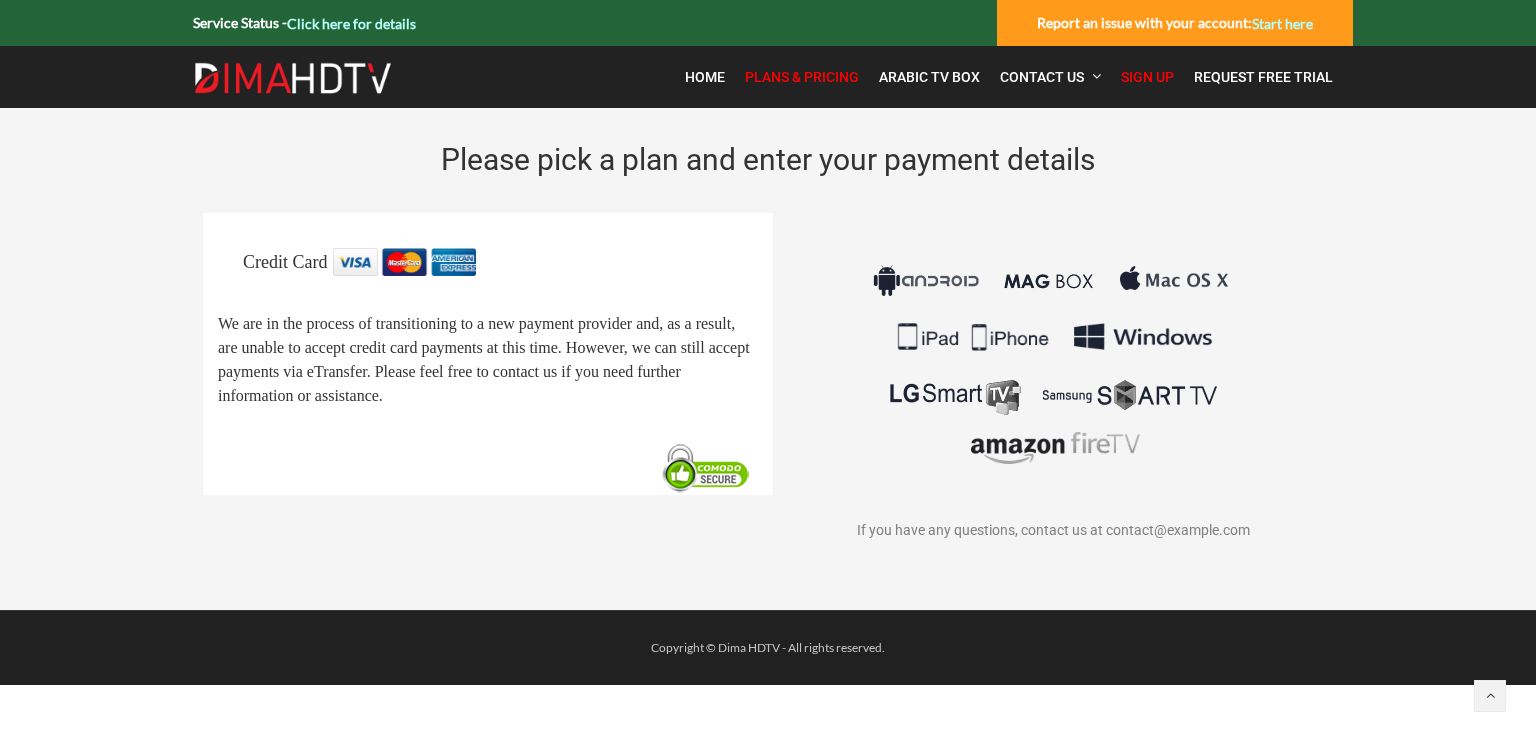 scroll, scrollTop: 0, scrollLeft: 0, axis: both 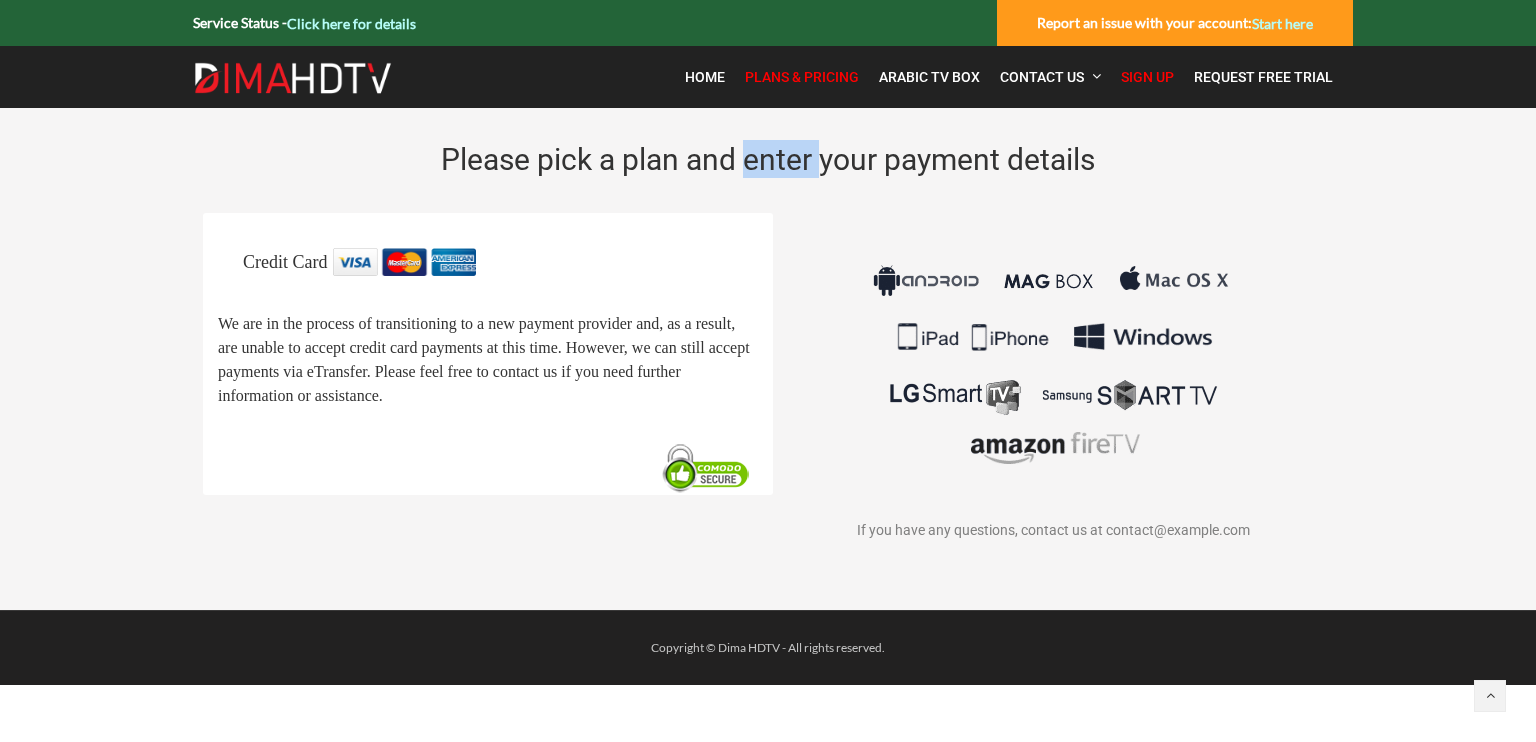 click on "Please pick a plan and enter your payment details" at bounding box center (768, 160) 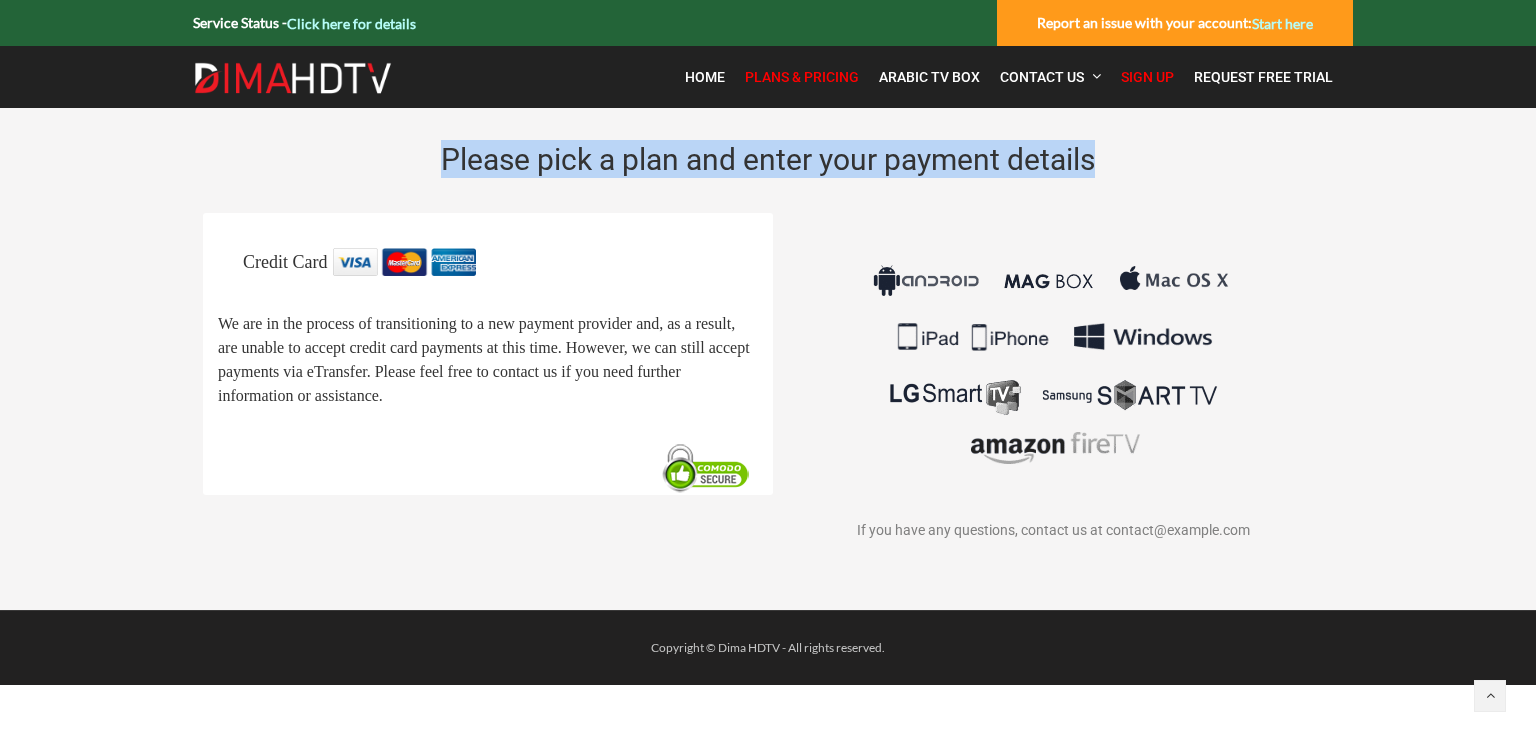 click on "Please pick a plan and enter your payment details" at bounding box center [768, 160] 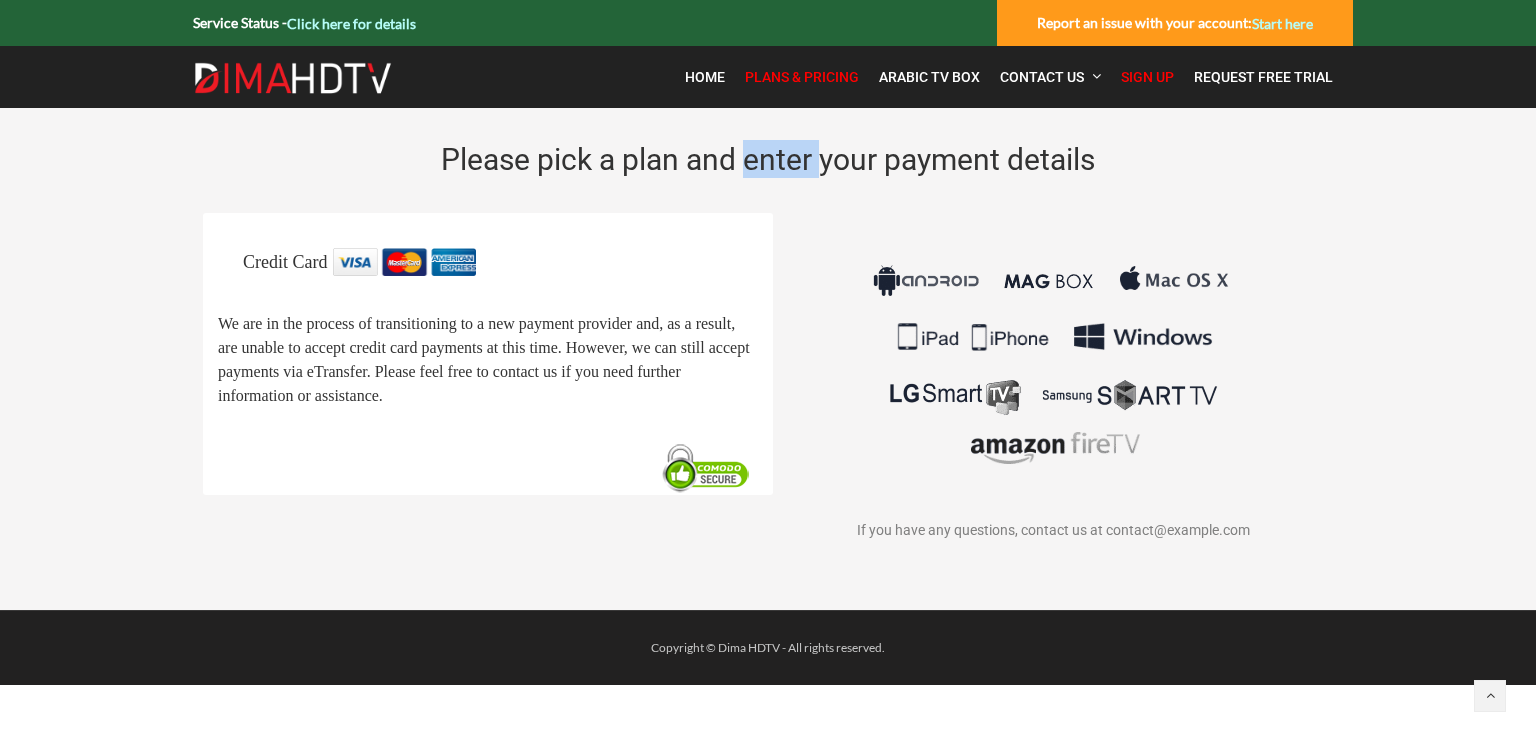 click on "Please pick a plan and enter your payment details" at bounding box center (768, 160) 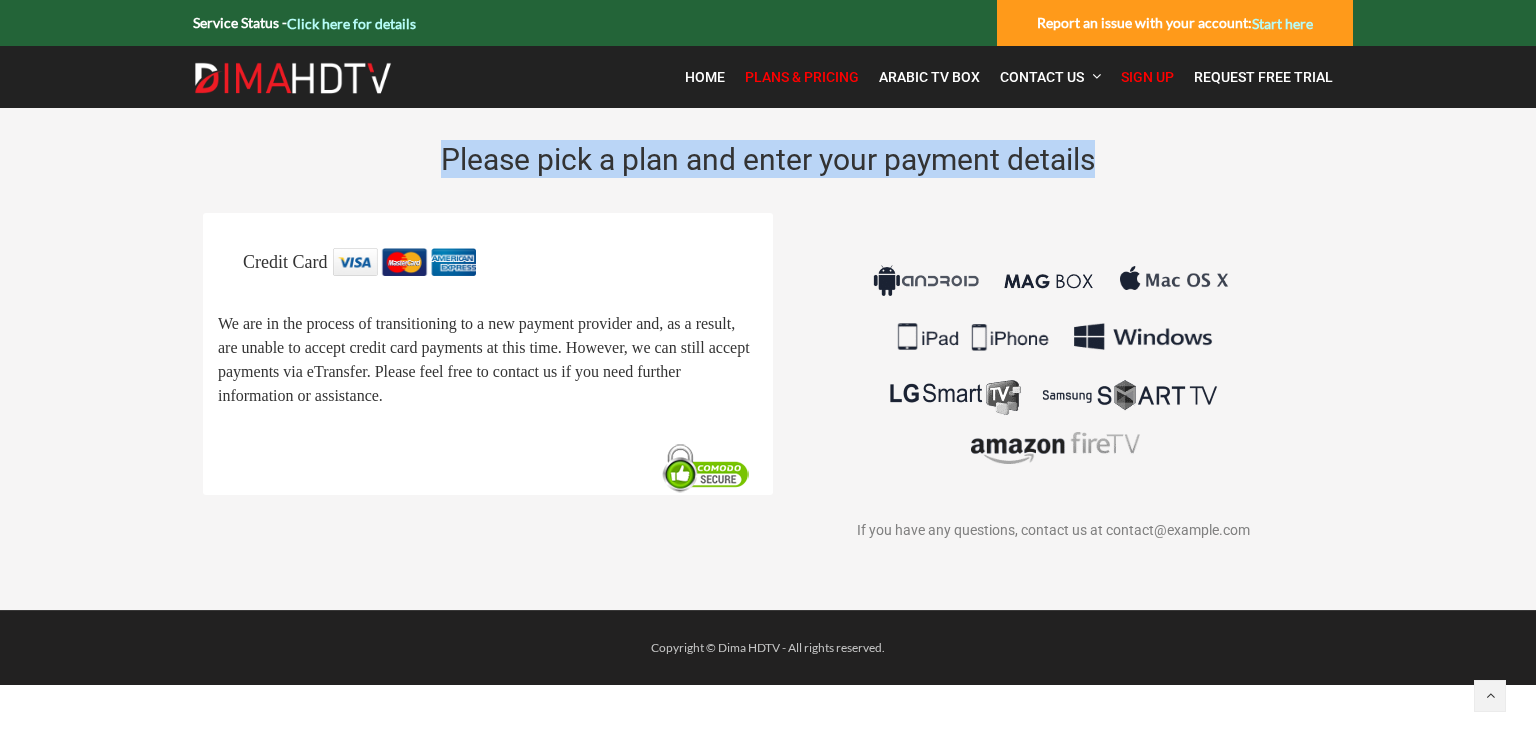 click on "Please pick a plan and enter your payment details" at bounding box center (768, 160) 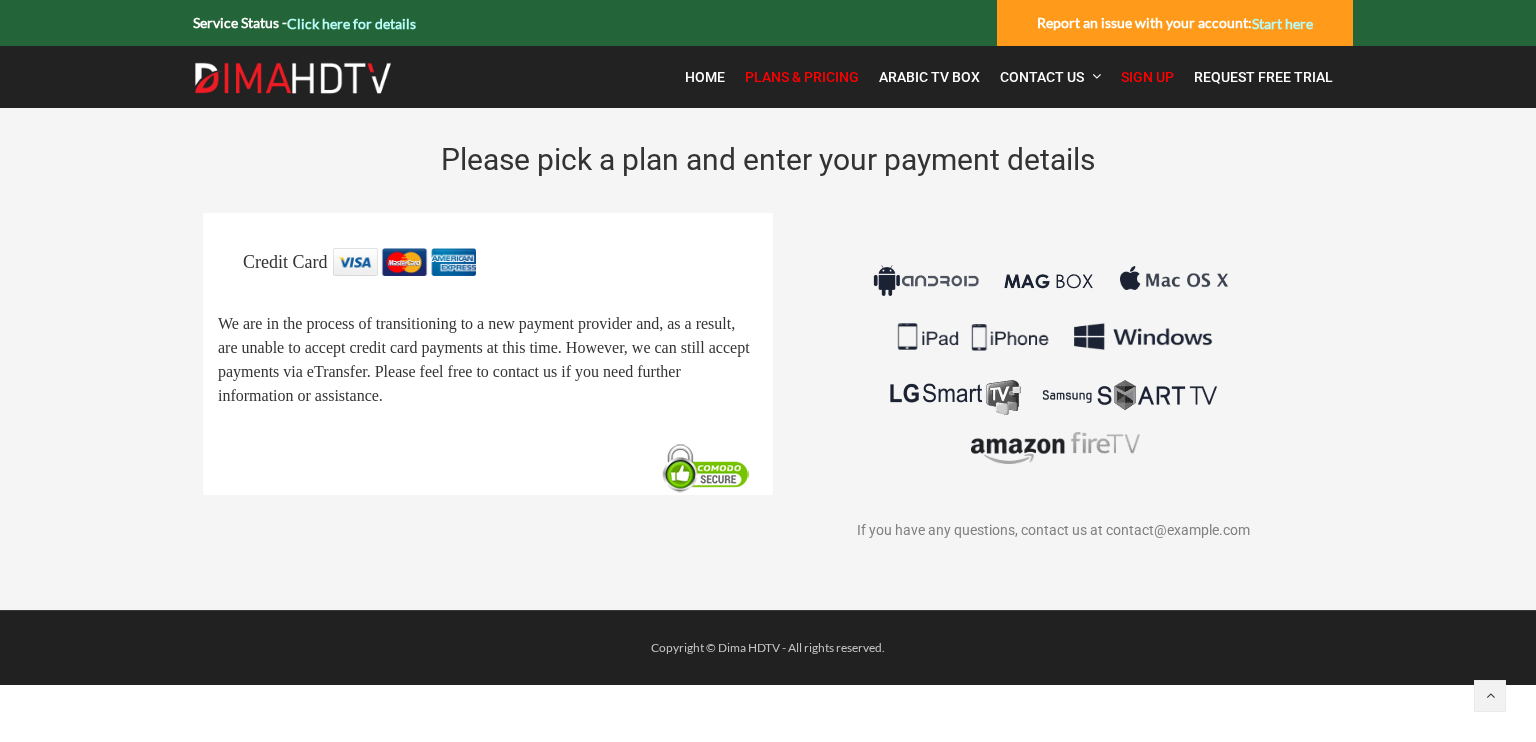 click at bounding box center [1053, 365] 